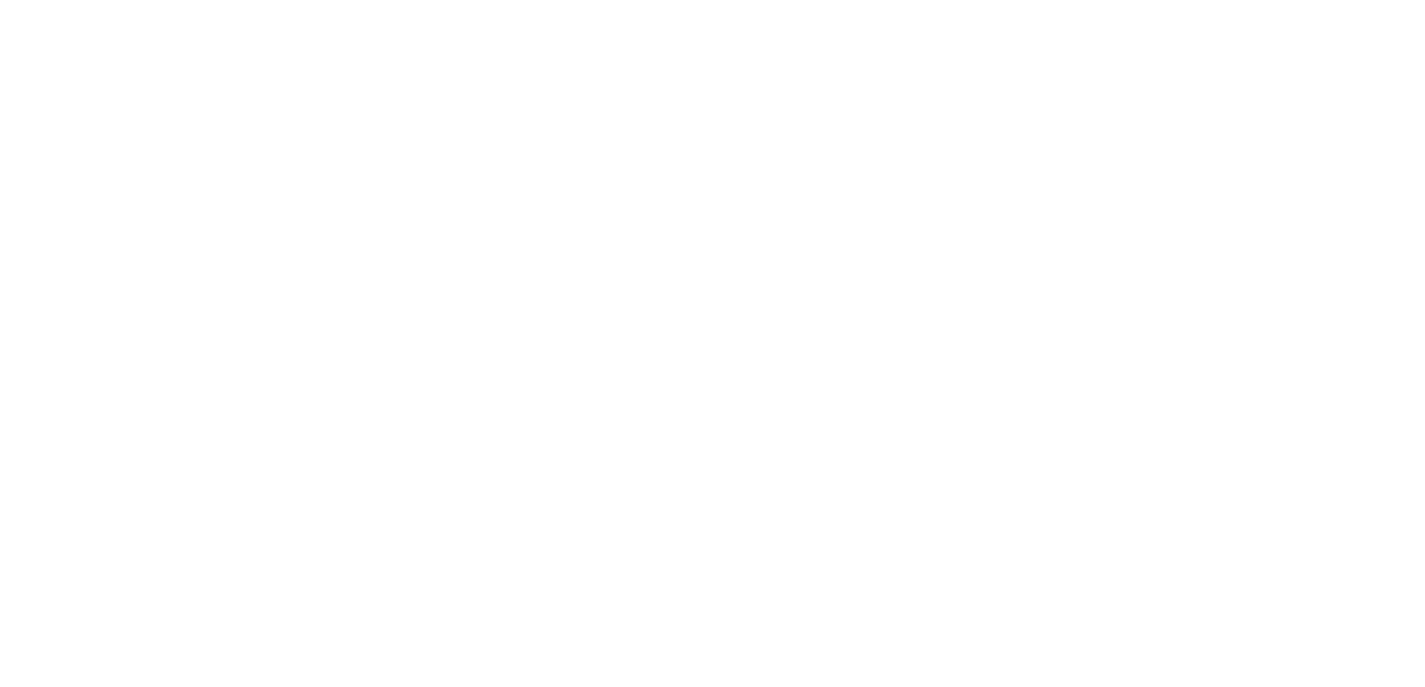 scroll, scrollTop: 0, scrollLeft: 0, axis: both 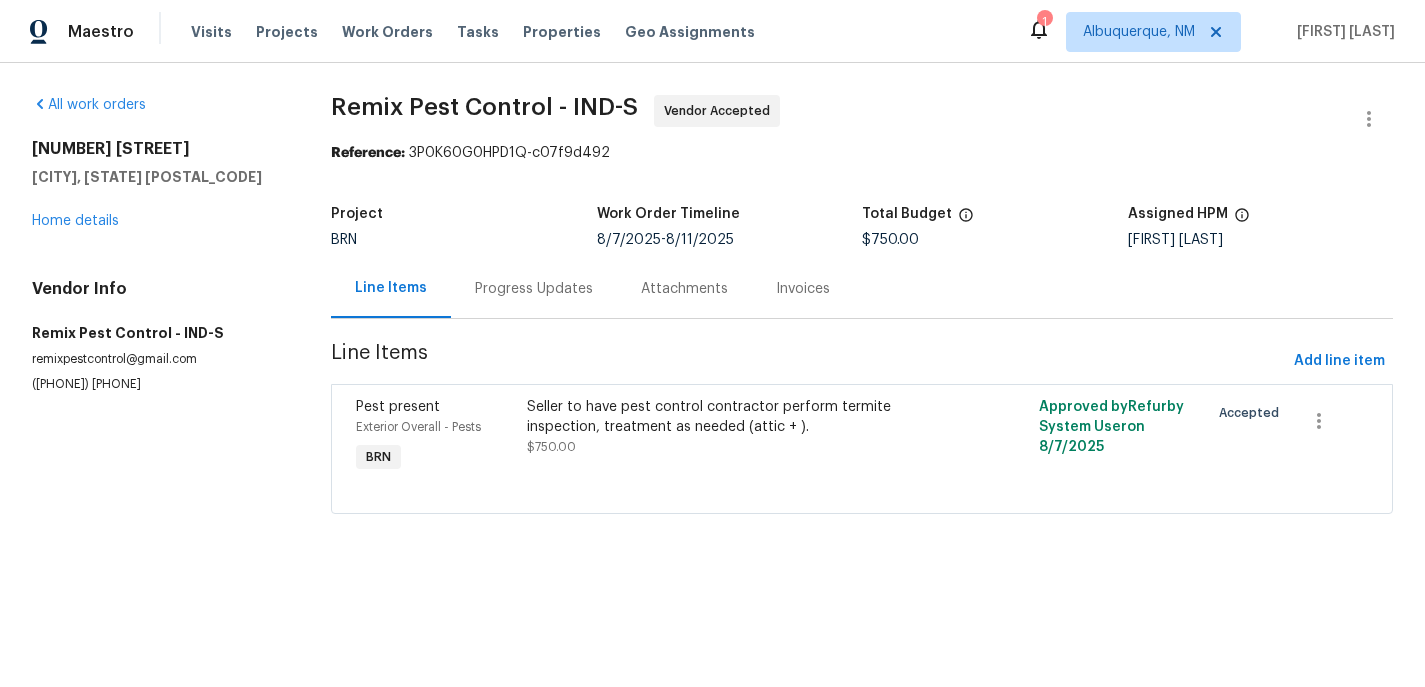 click on "Progress Updates" at bounding box center [534, 289] 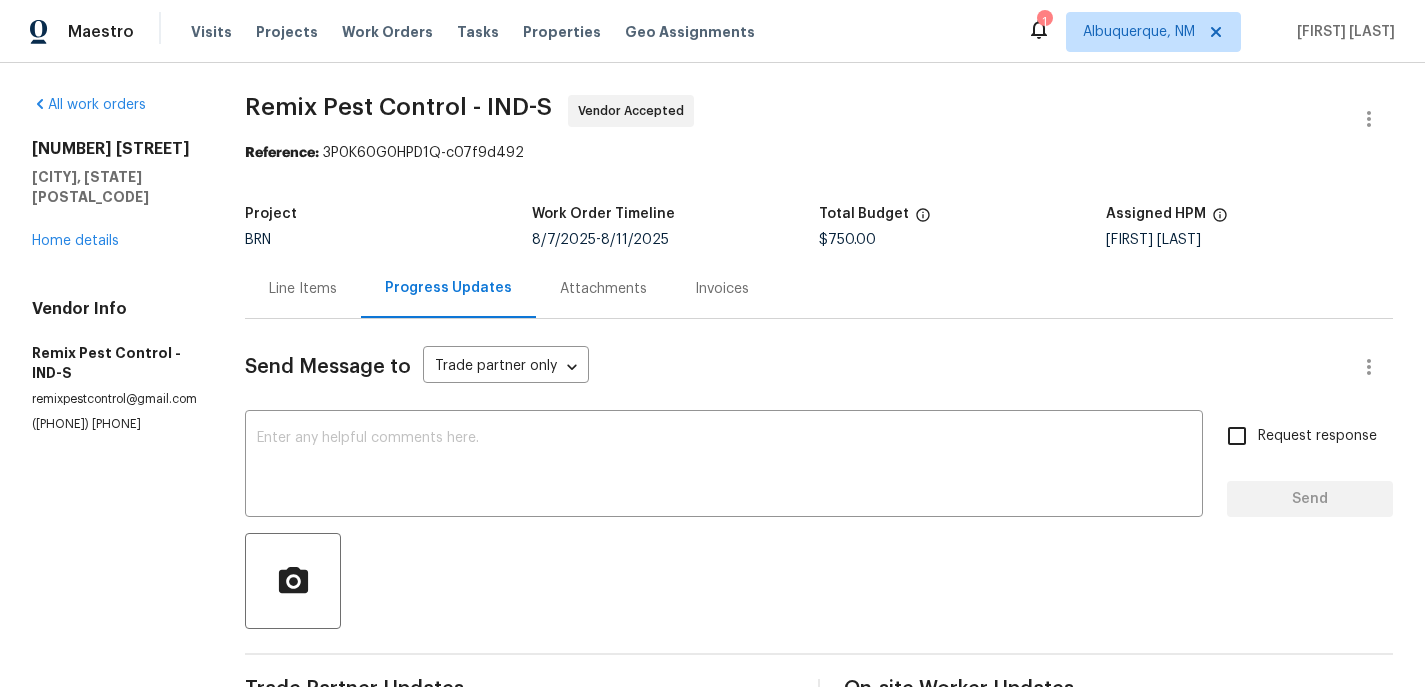 click on "Attachments" at bounding box center [603, 289] 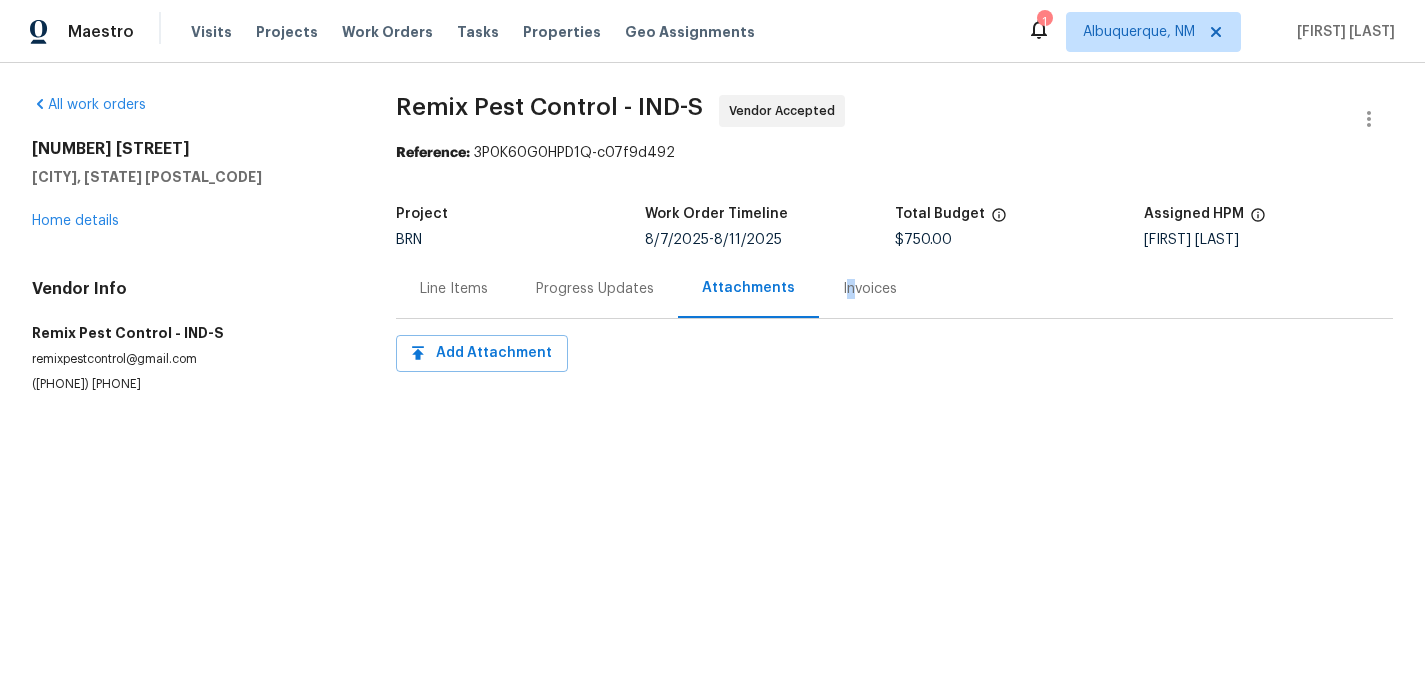 click on "Invoices" at bounding box center [870, 289] 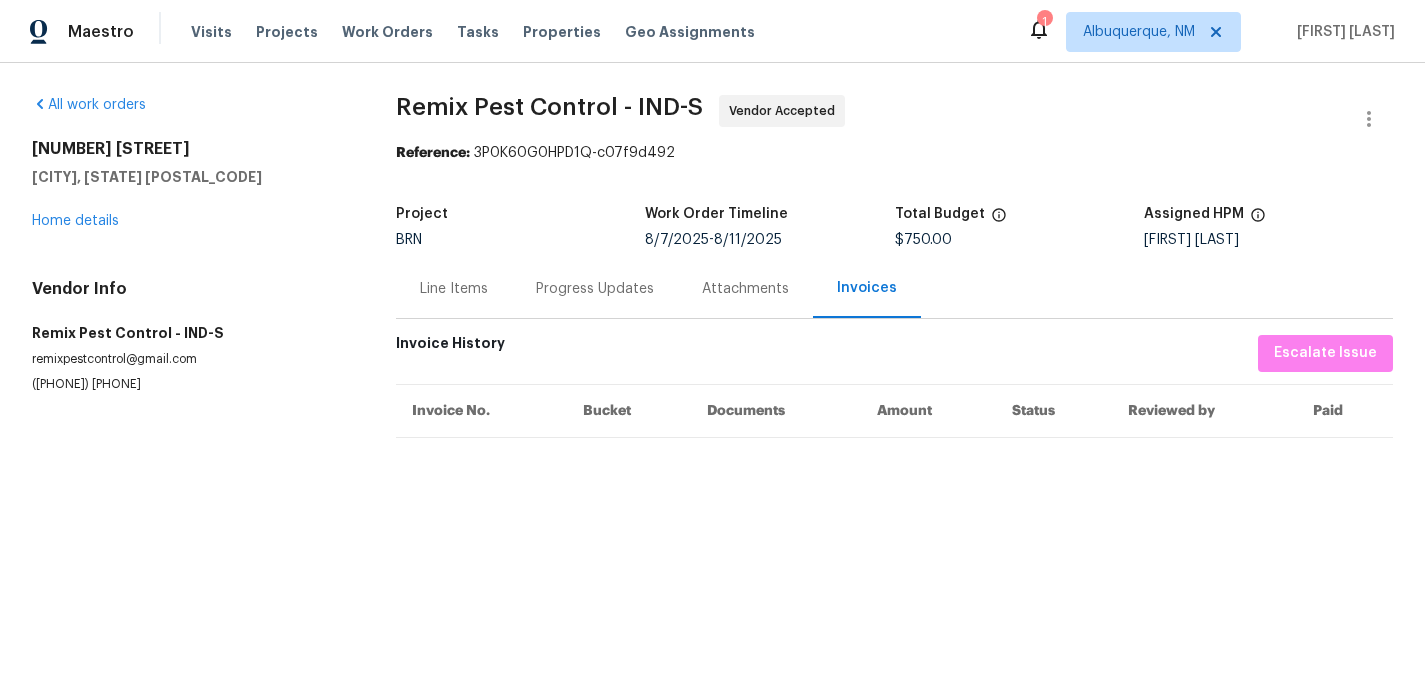click on "Progress Updates" at bounding box center (595, 289) 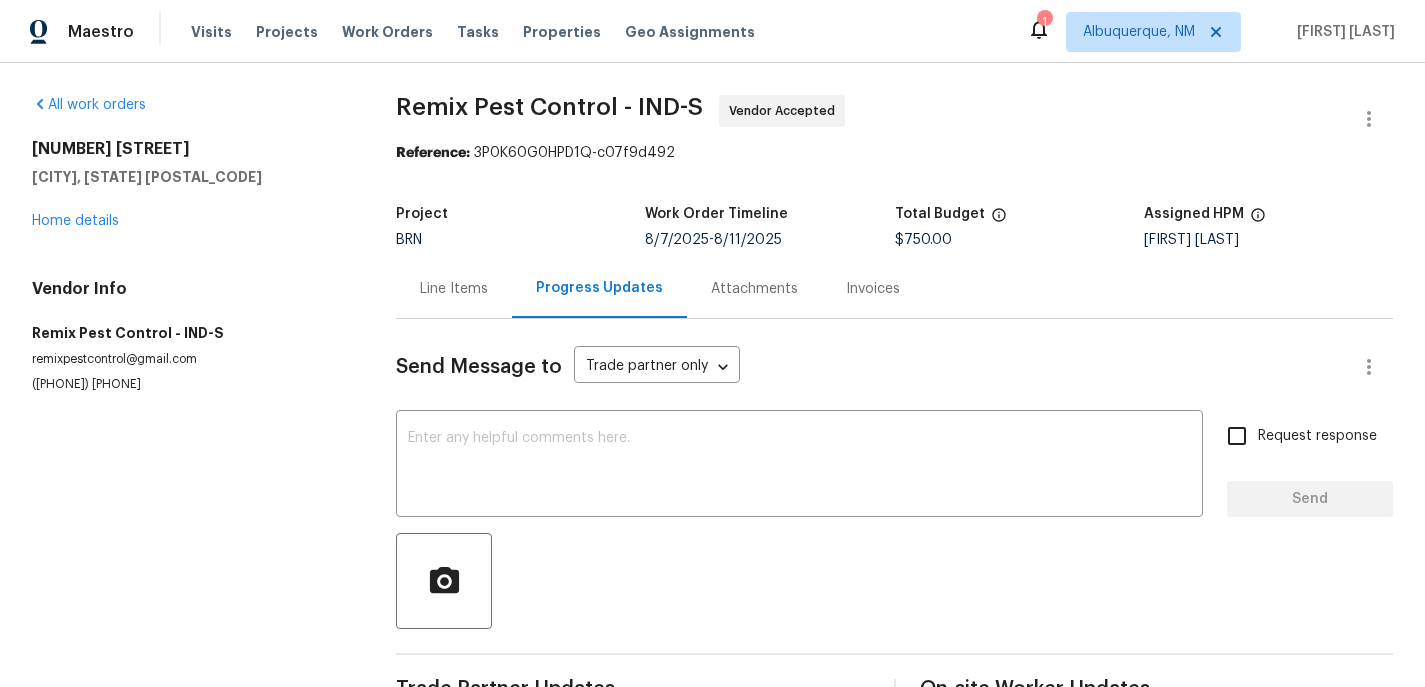 click on "Line Items" at bounding box center (454, 289) 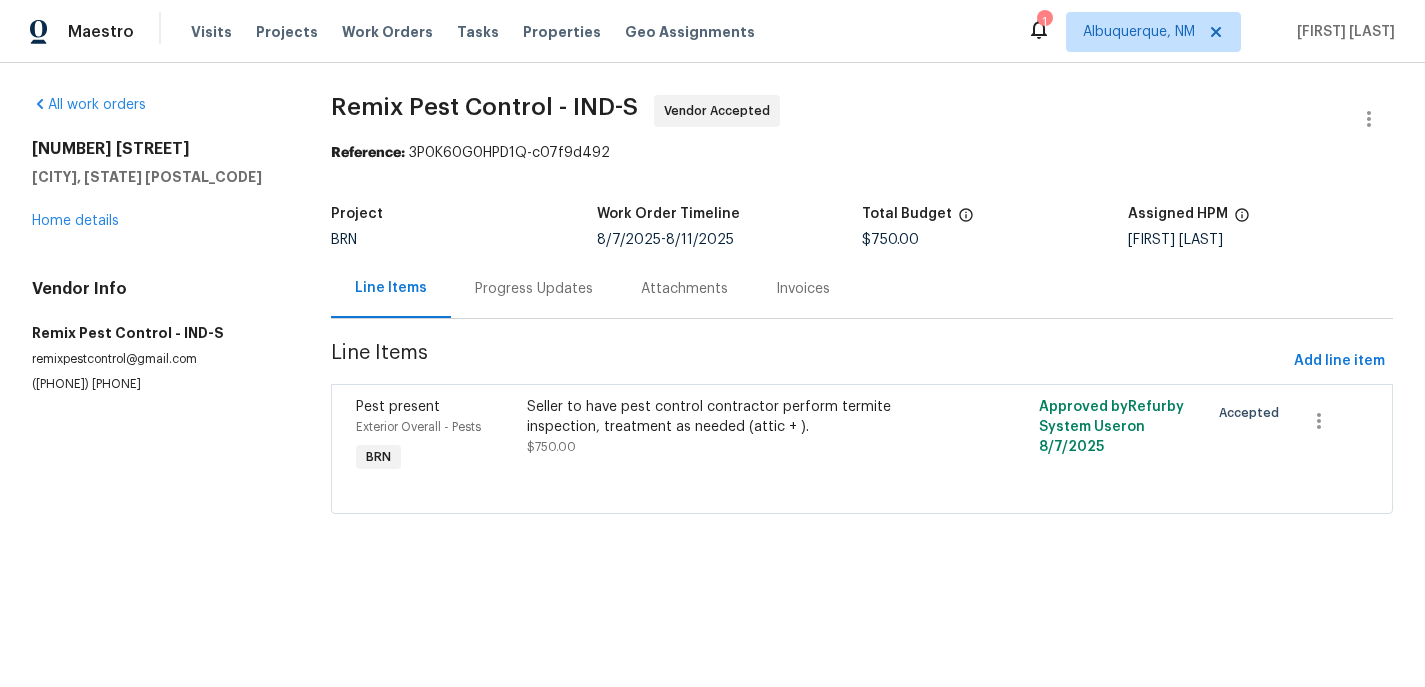 click on "Progress Updates" at bounding box center (534, 289) 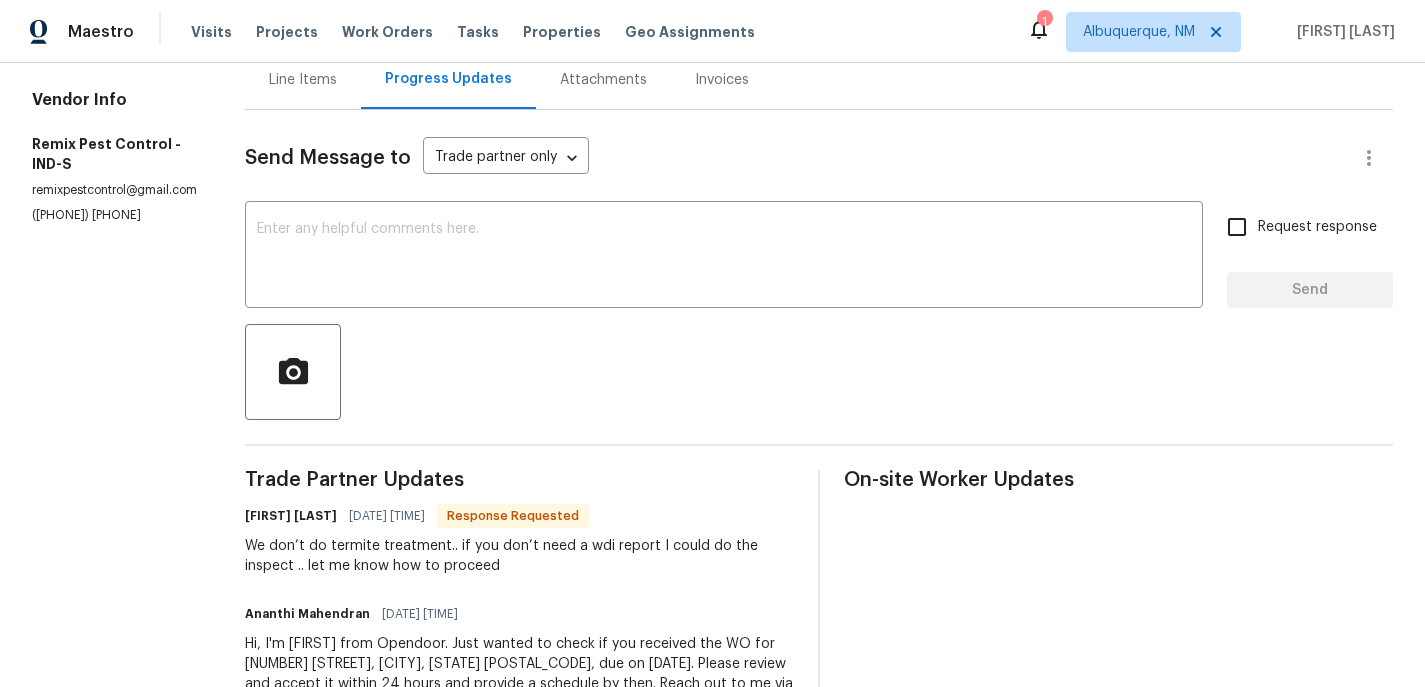 scroll, scrollTop: 328, scrollLeft: 0, axis: vertical 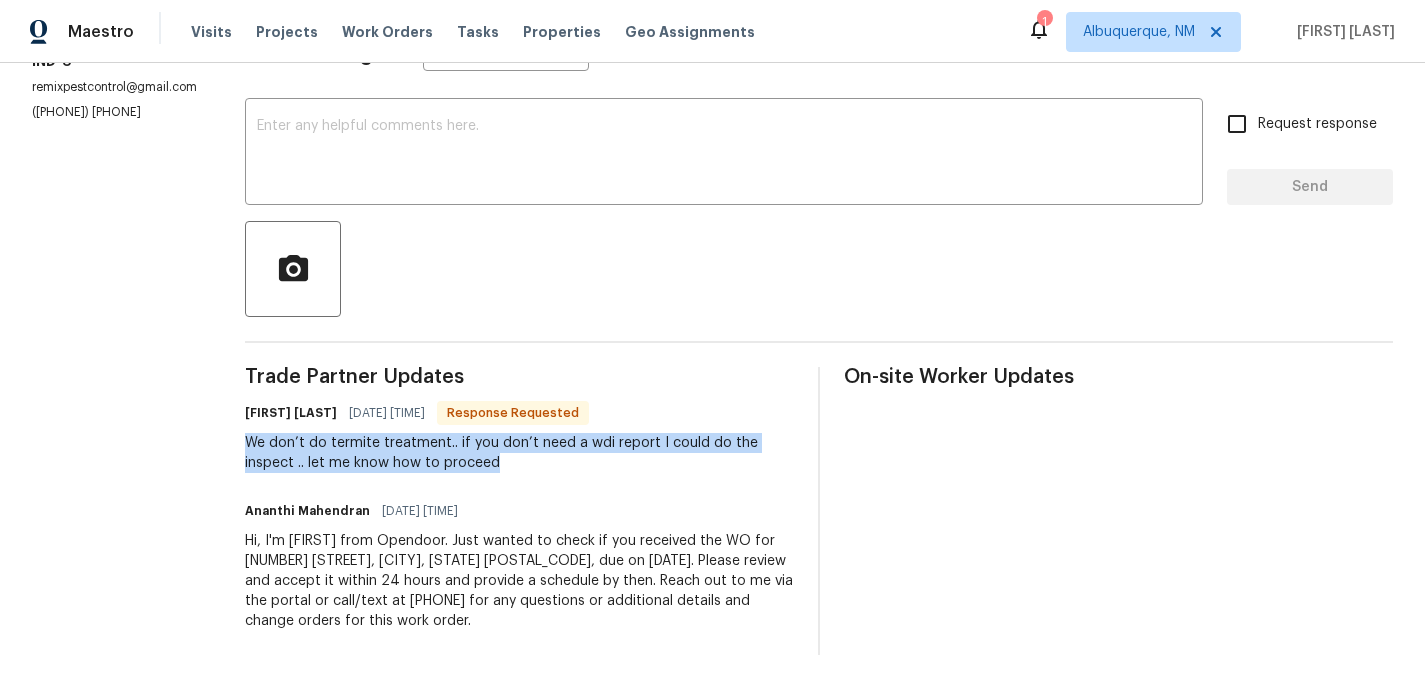 drag, startPoint x: 257, startPoint y: 428, endPoint x: 740, endPoint y: 452, distance: 483.59592 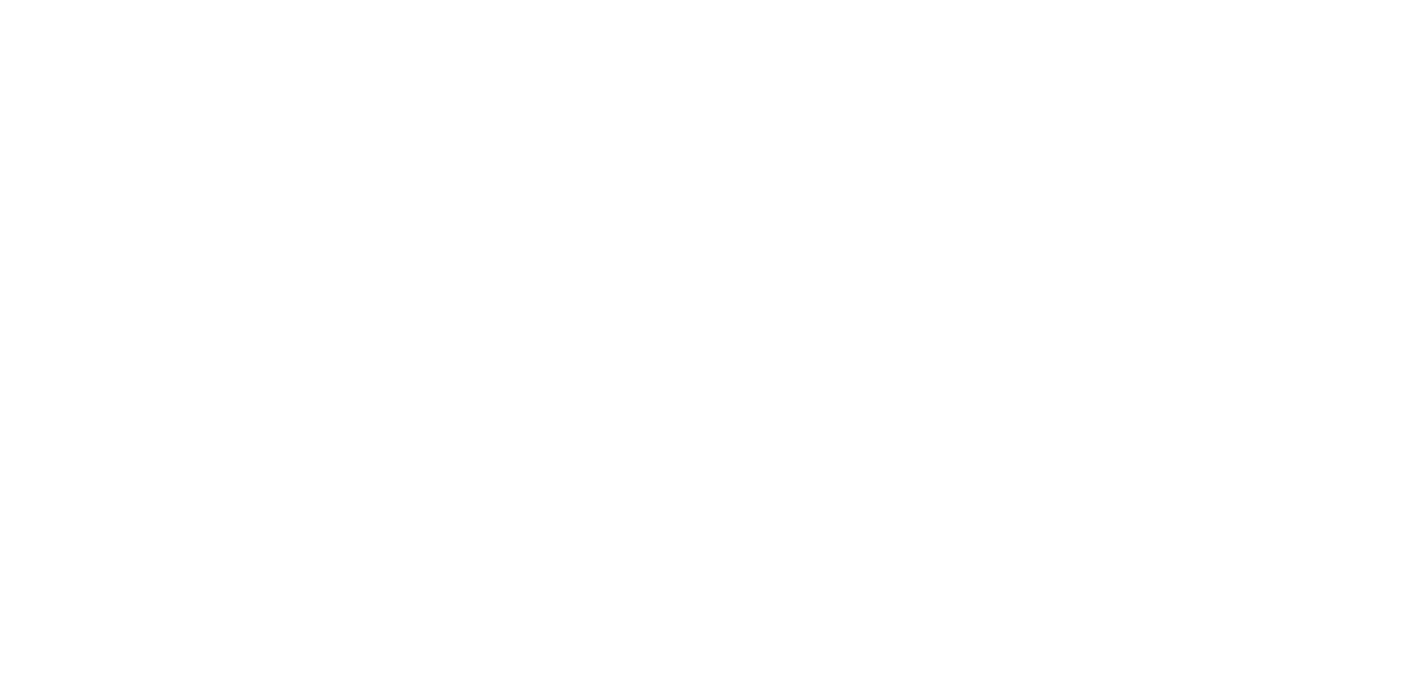 scroll, scrollTop: 0, scrollLeft: 0, axis: both 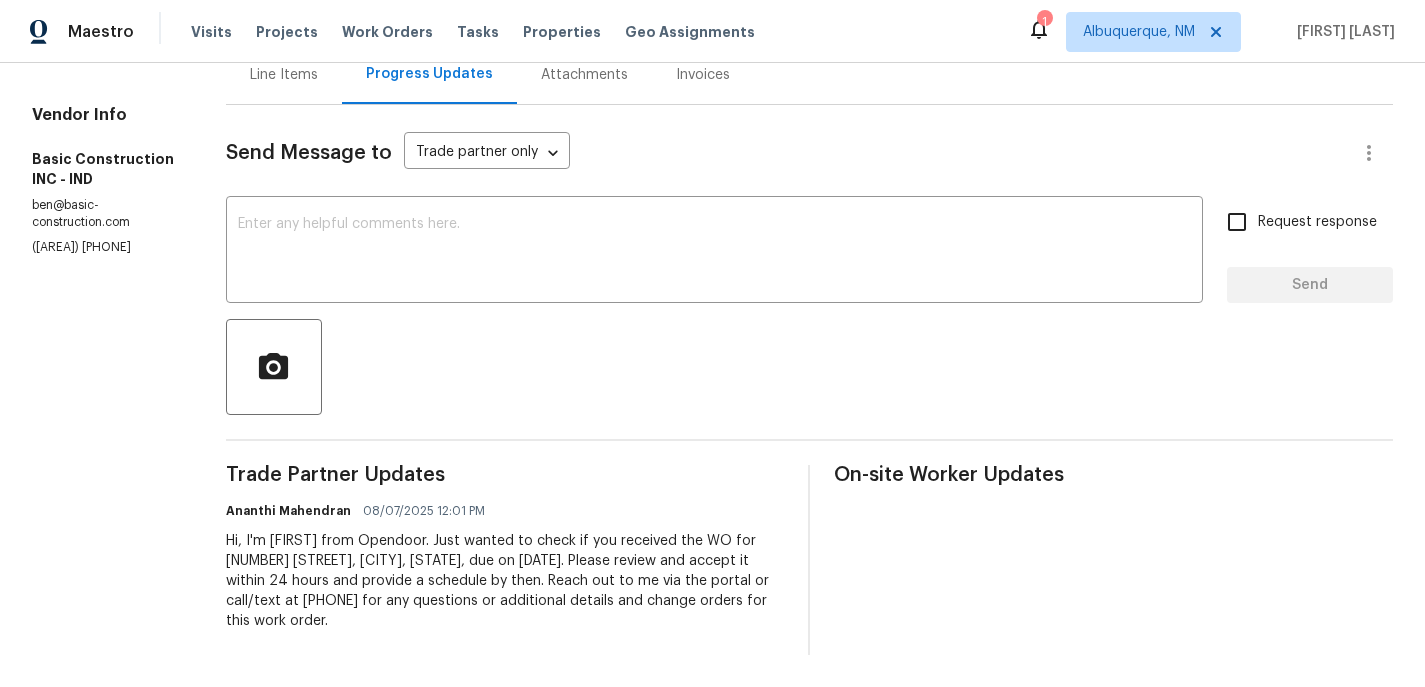 drag, startPoint x: 581, startPoint y: 544, endPoint x: 713, endPoint y: 596, distance: 141.87318 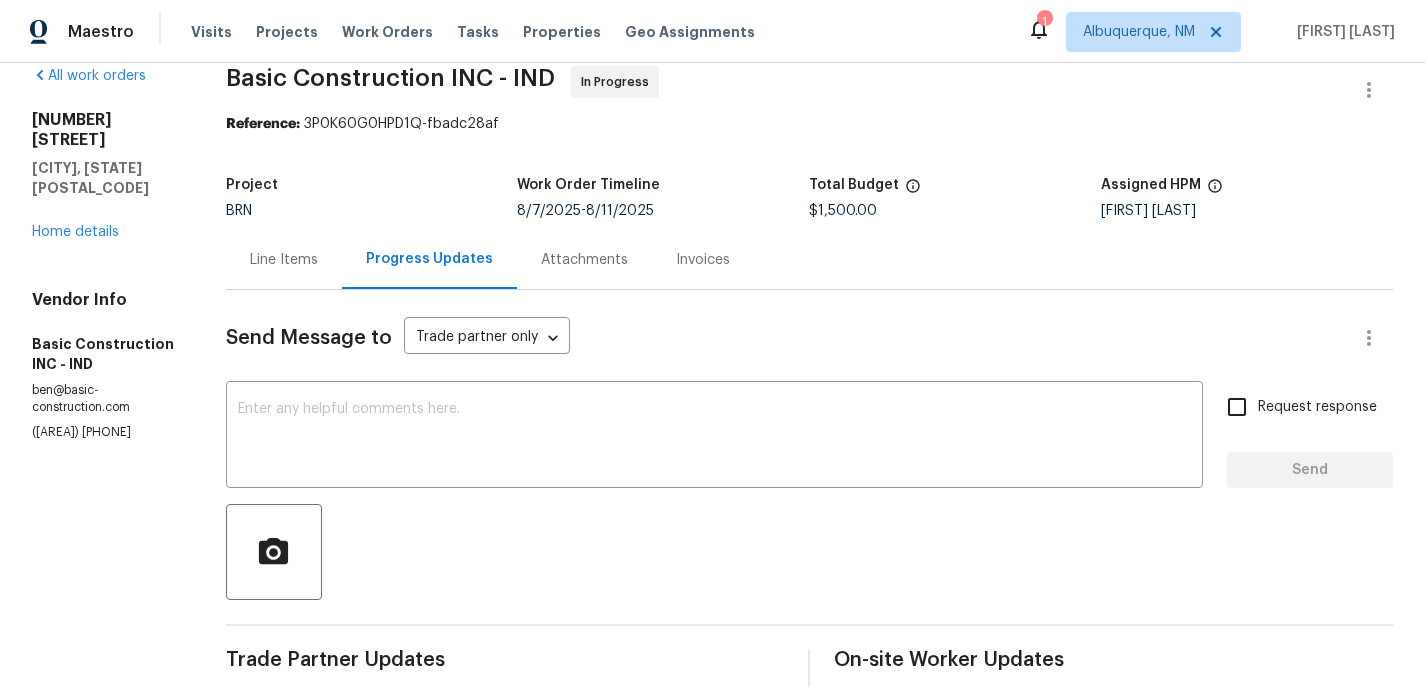 click on "Line Items" at bounding box center [284, 260] 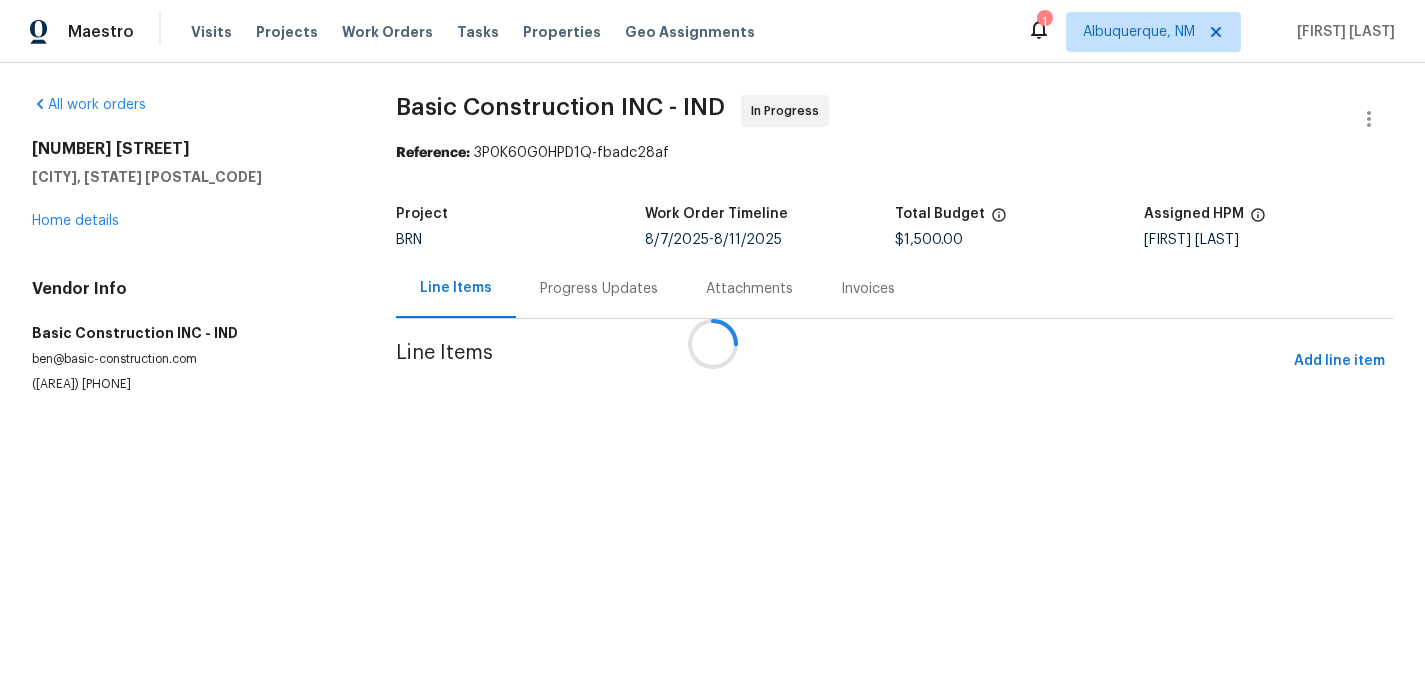 scroll, scrollTop: 0, scrollLeft: 0, axis: both 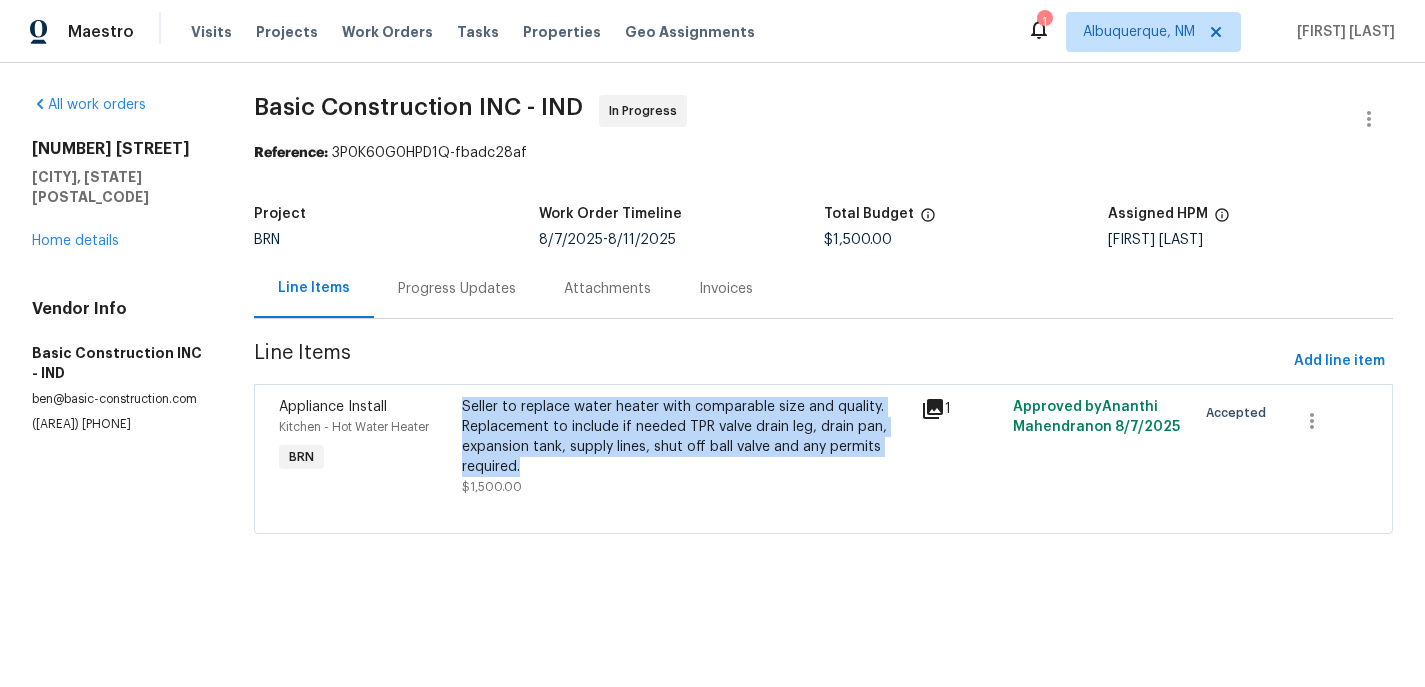 drag, startPoint x: 462, startPoint y: 408, endPoint x: 722, endPoint y: 474, distance: 268.24615 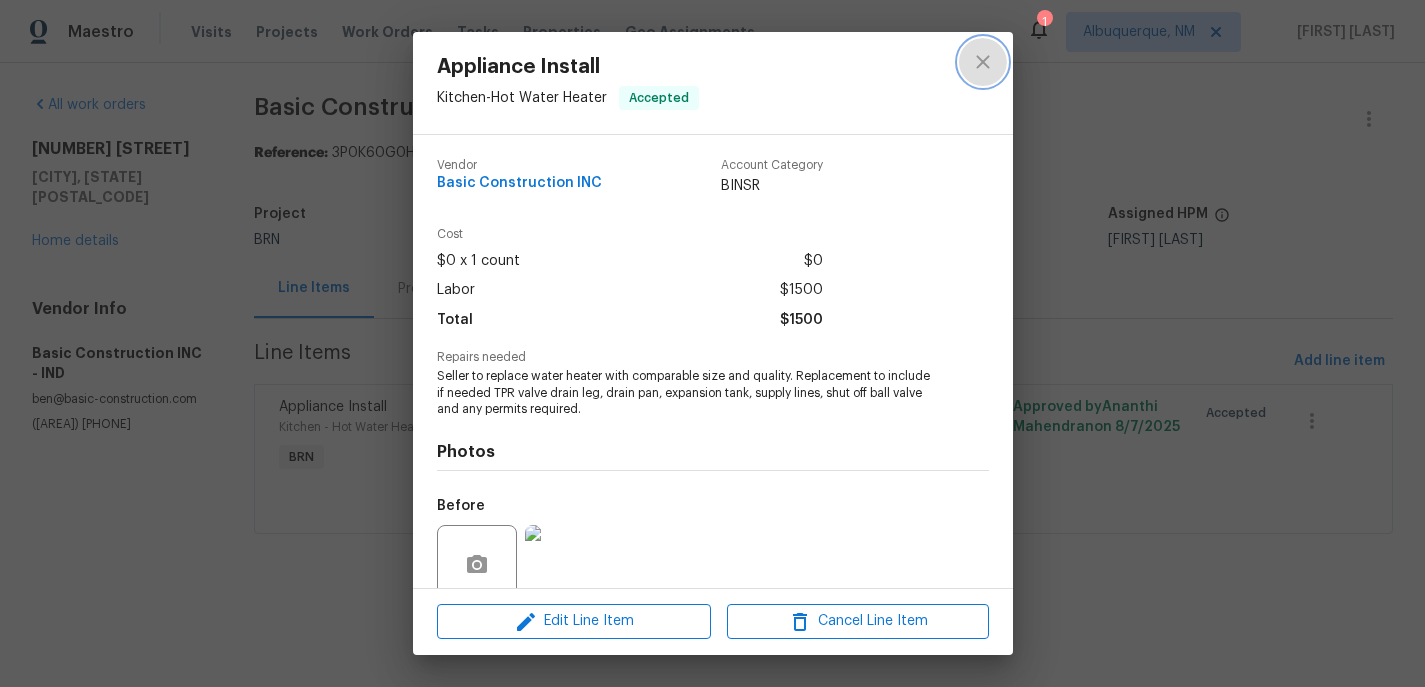 click at bounding box center [983, 62] 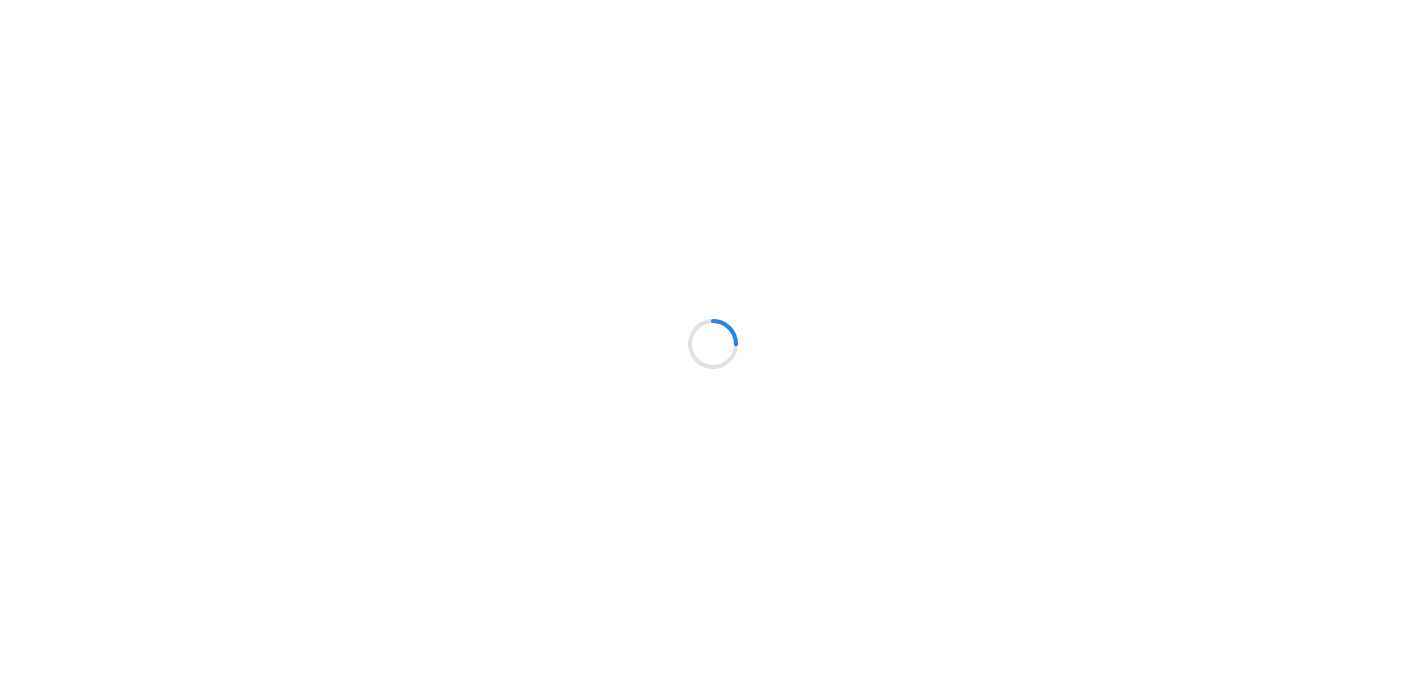 scroll, scrollTop: 0, scrollLeft: 0, axis: both 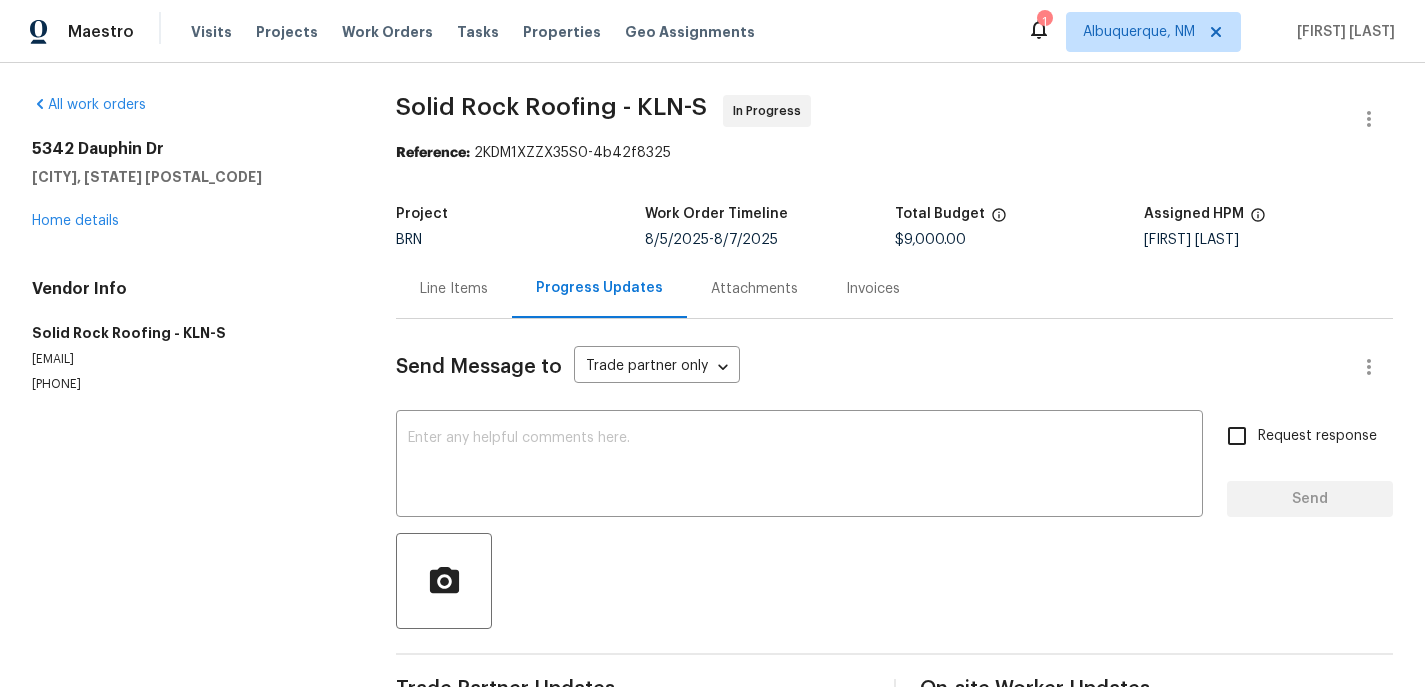 click on "Line Items" at bounding box center (454, 288) 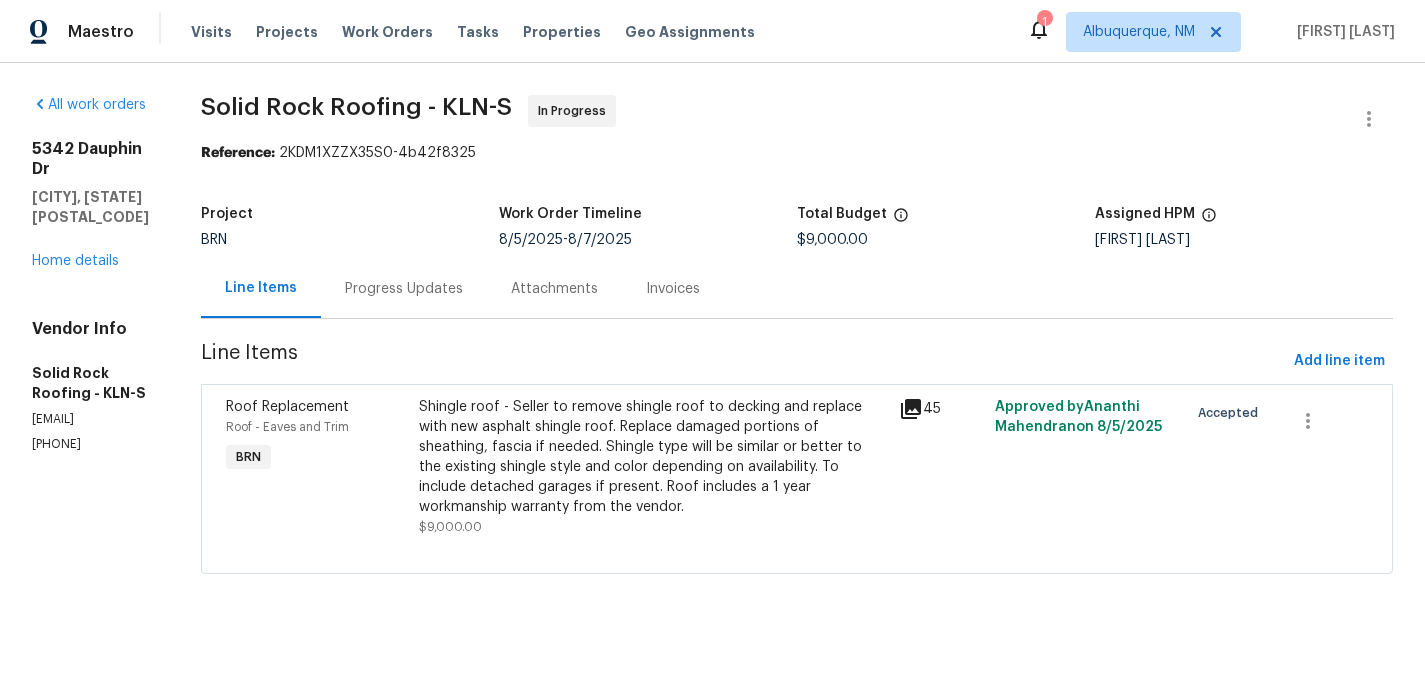 click on "Progress Updates" at bounding box center (404, 289) 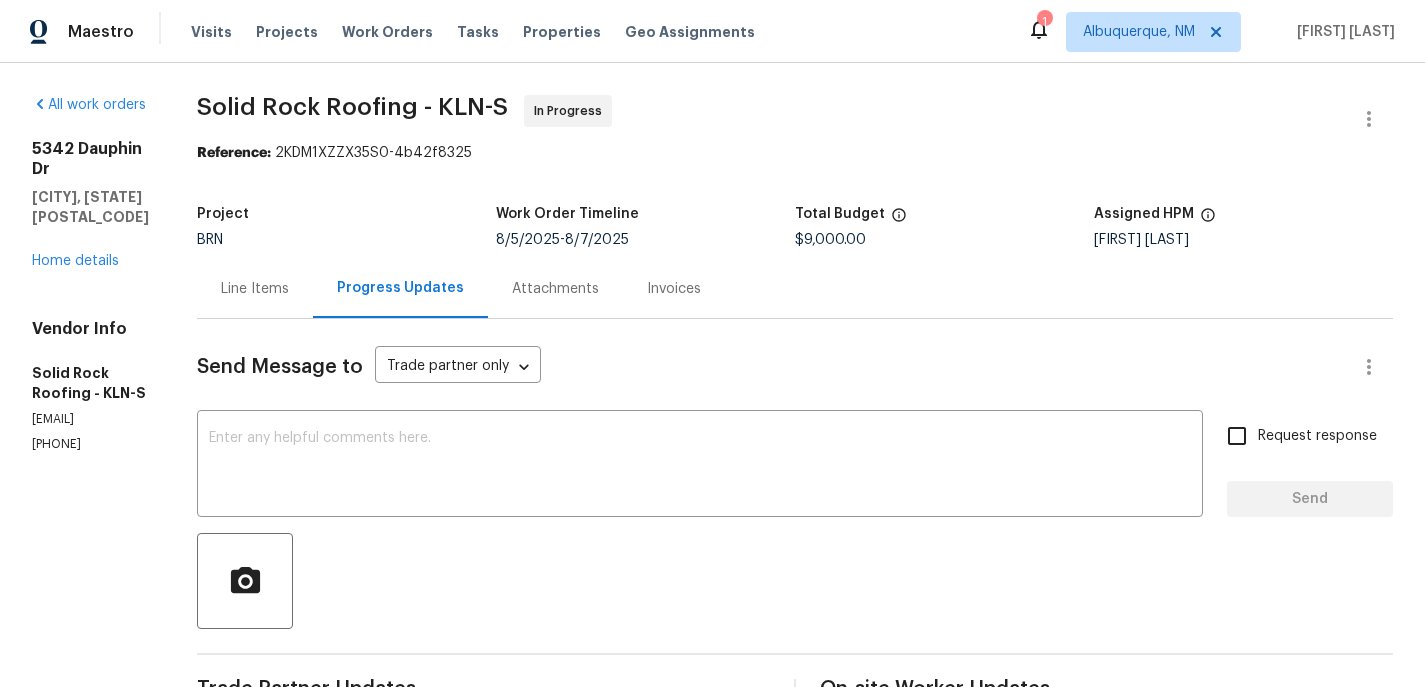 scroll, scrollTop: 548, scrollLeft: 0, axis: vertical 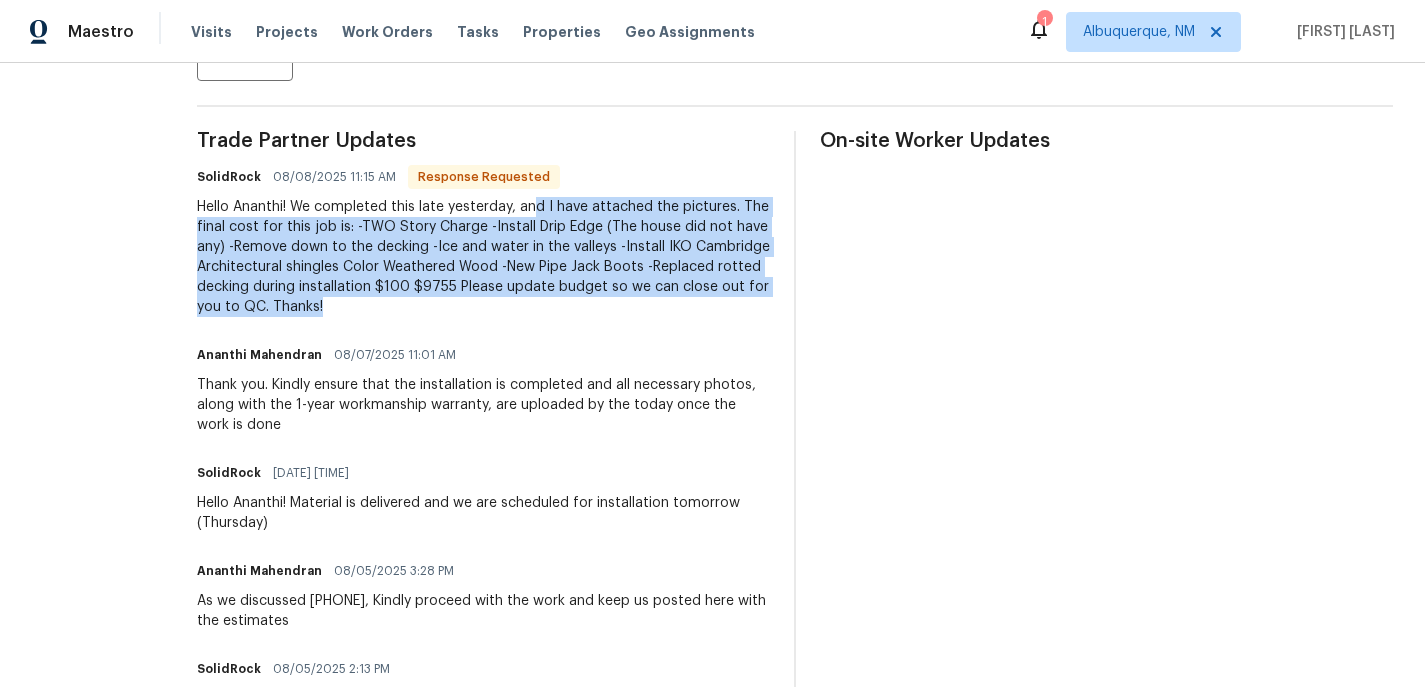 drag, startPoint x: 665, startPoint y: 216, endPoint x: 706, endPoint y: 320, distance: 111.78998 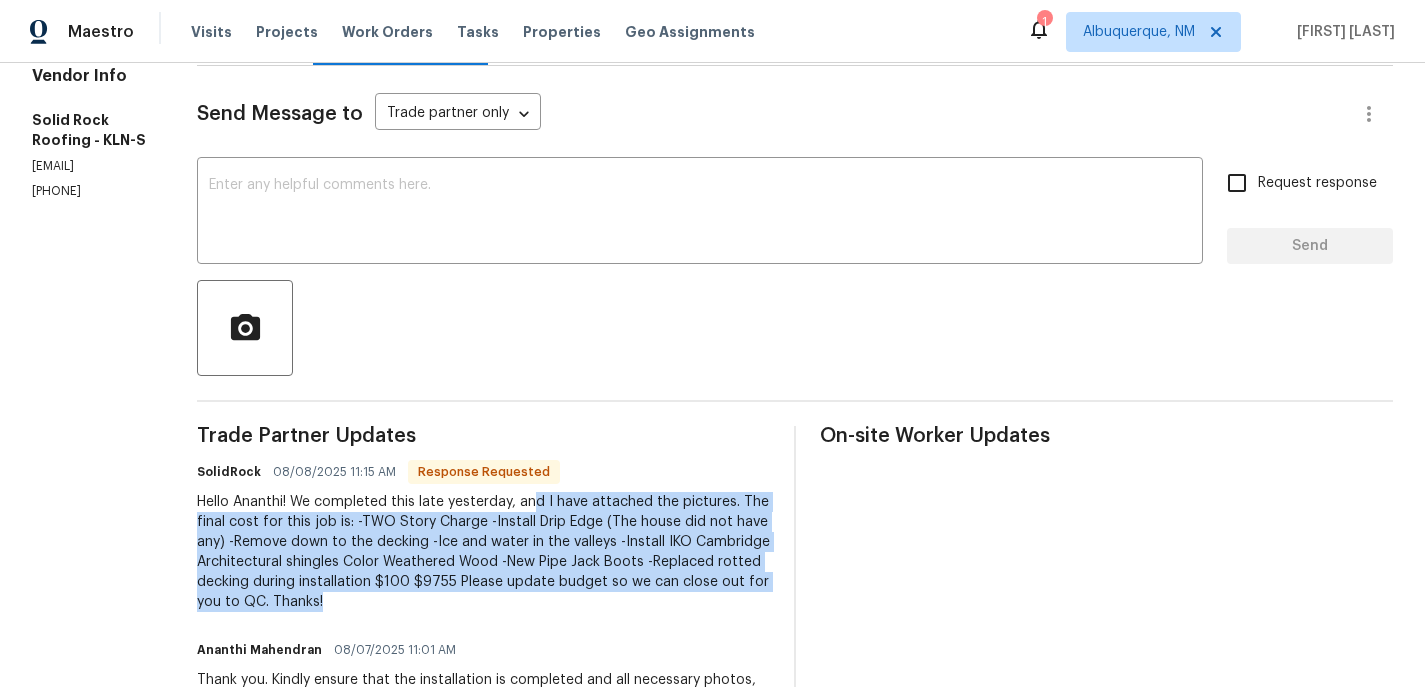 scroll, scrollTop: 0, scrollLeft: 0, axis: both 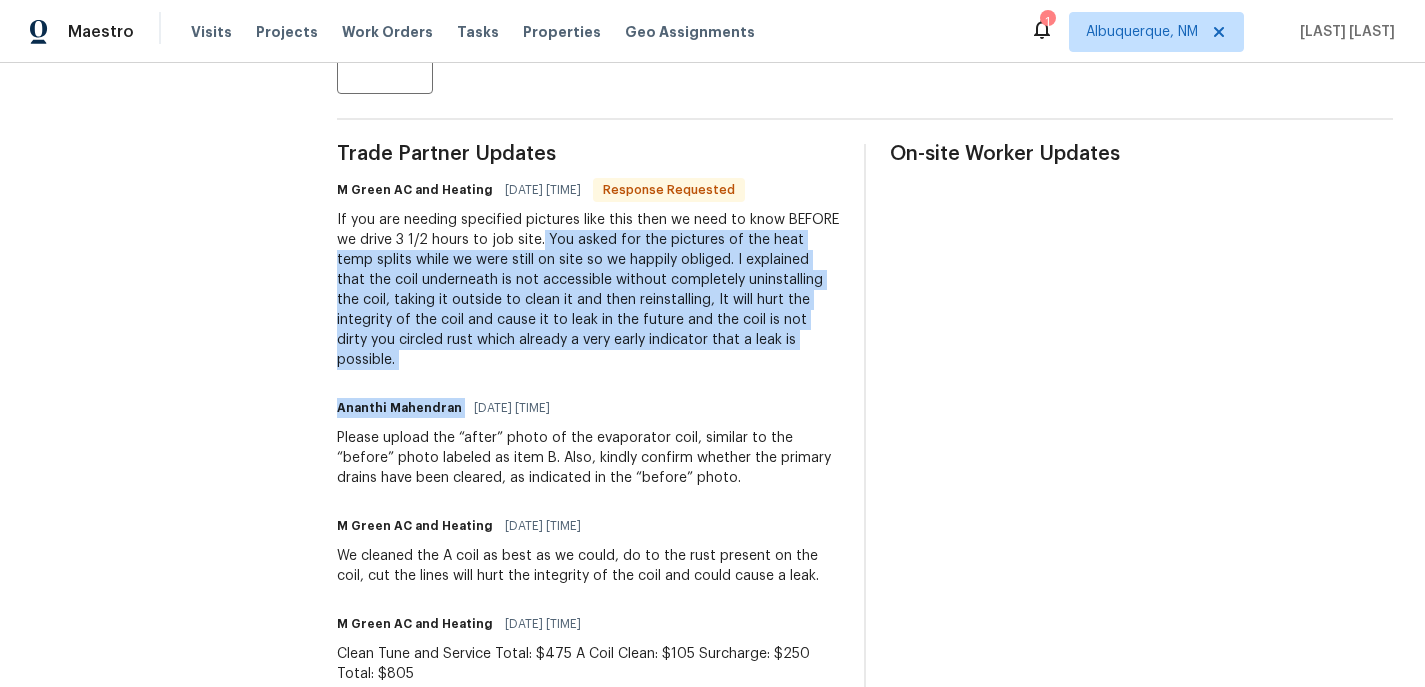 drag, startPoint x: 465, startPoint y: 245, endPoint x: 674, endPoint y: 360, distance: 238.54979 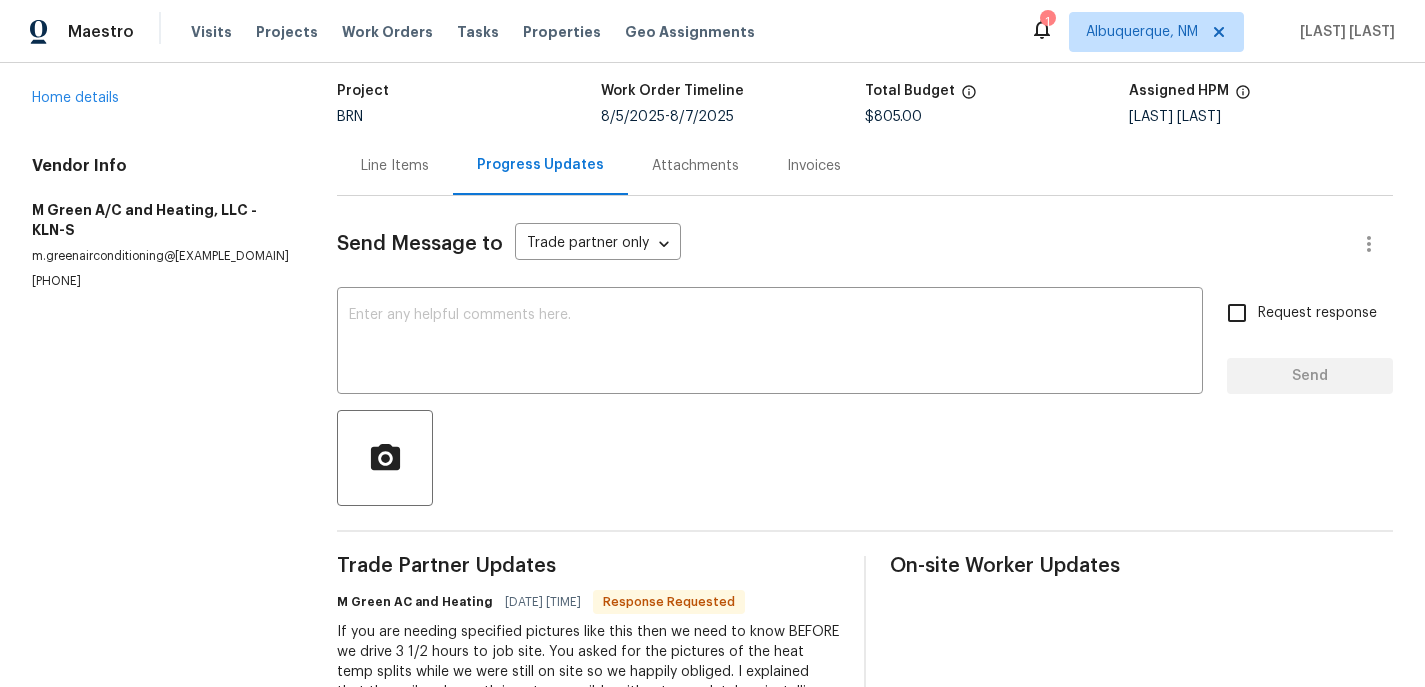scroll, scrollTop: 108, scrollLeft: 0, axis: vertical 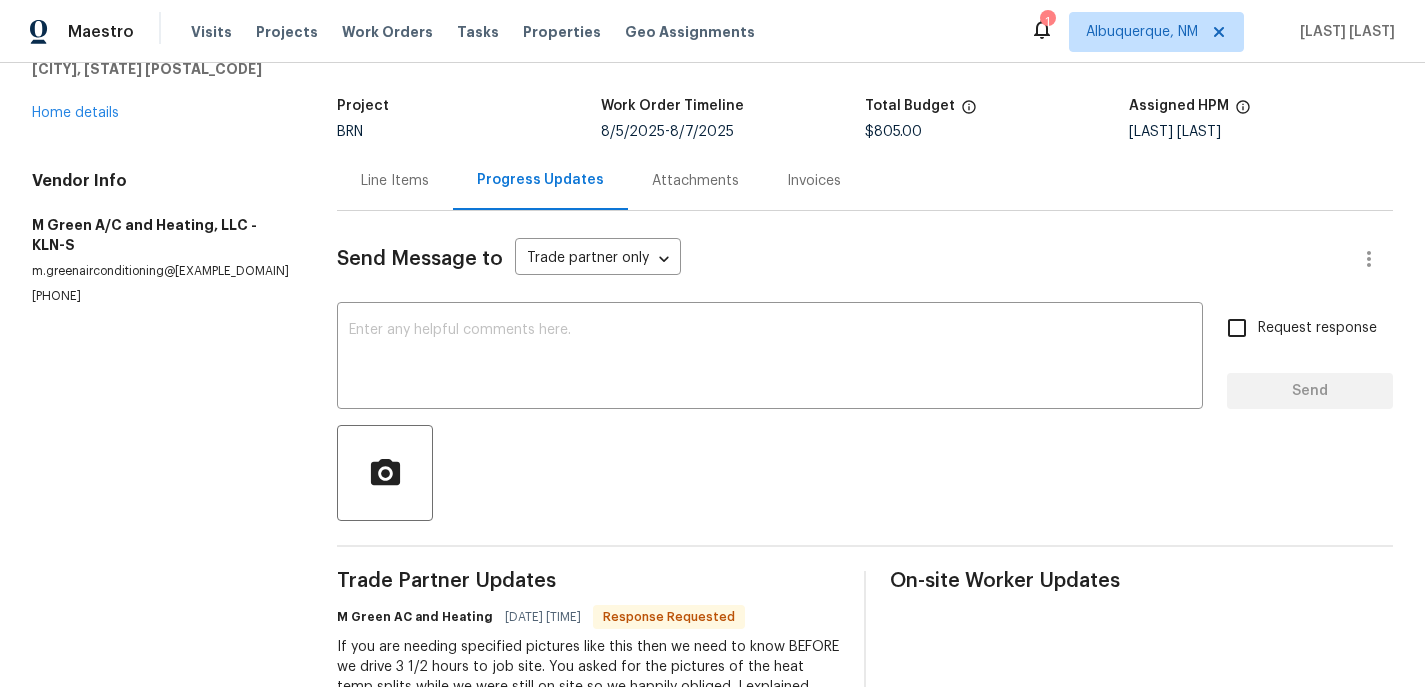 click on "Line Items" at bounding box center [395, 181] 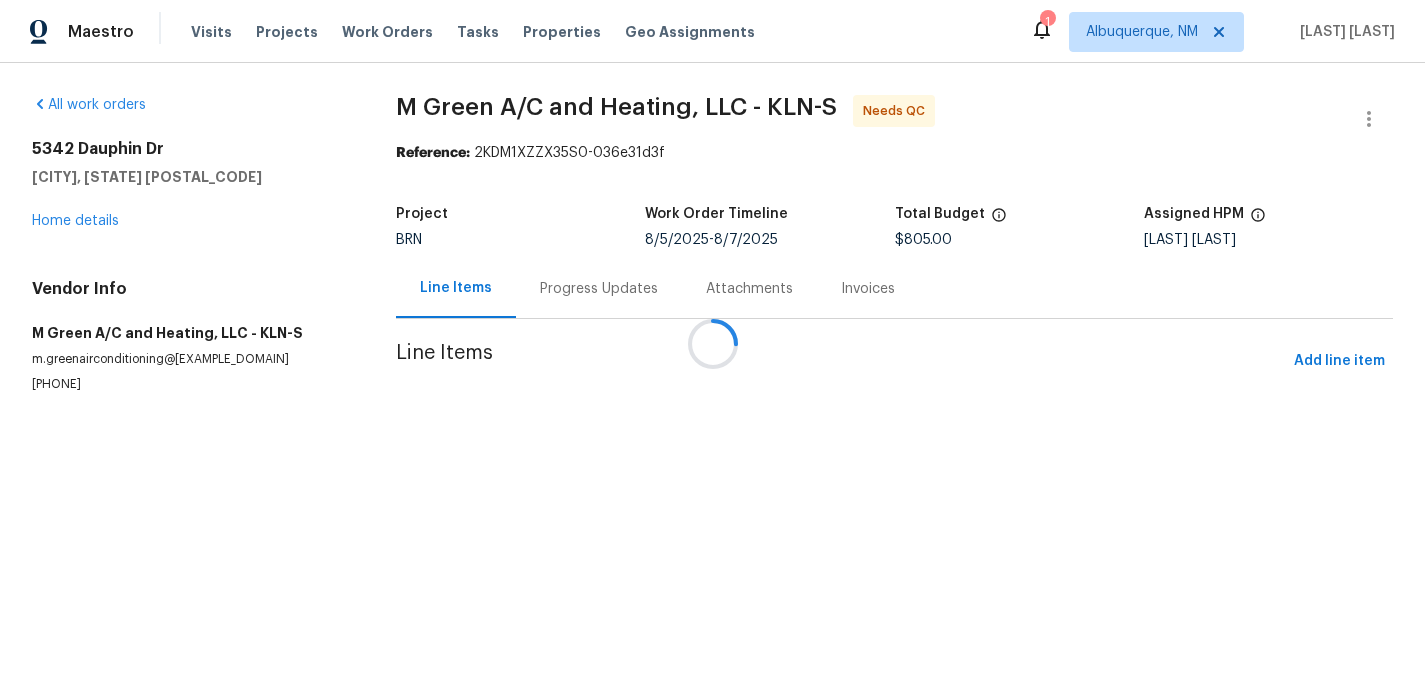 scroll, scrollTop: 0, scrollLeft: 0, axis: both 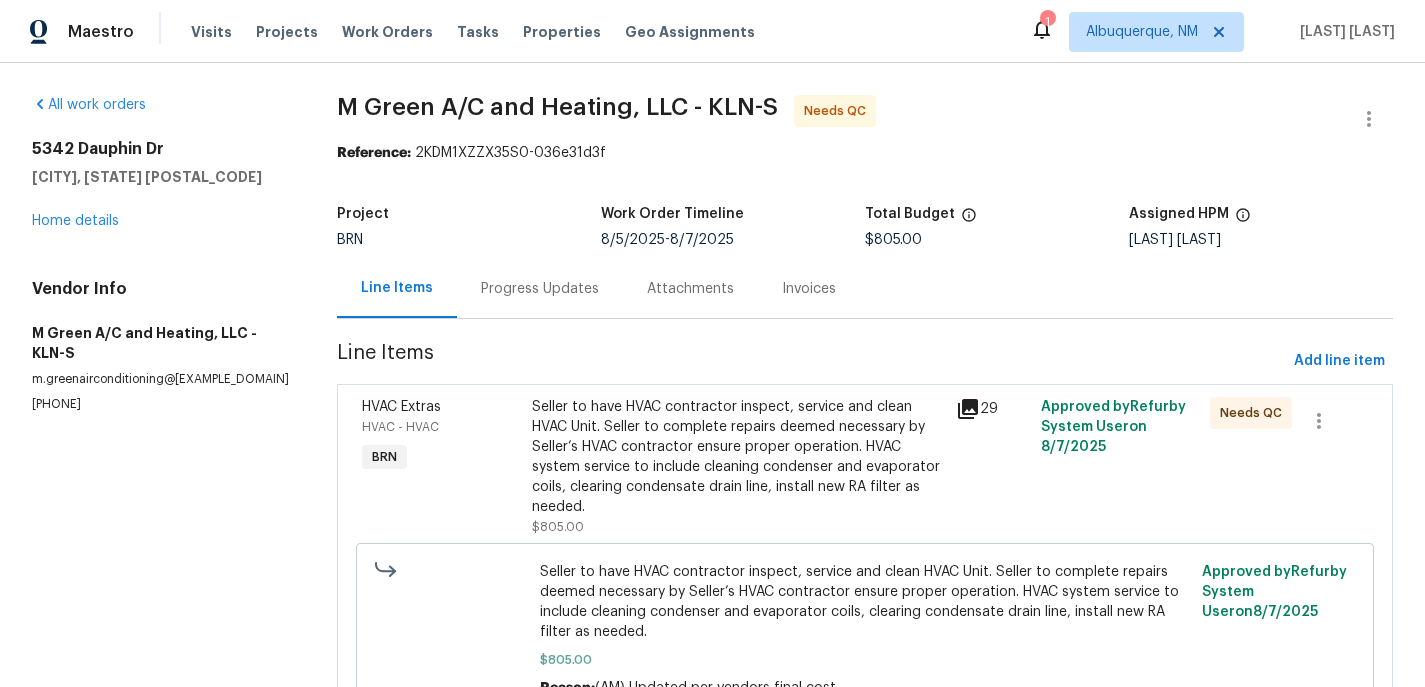 click 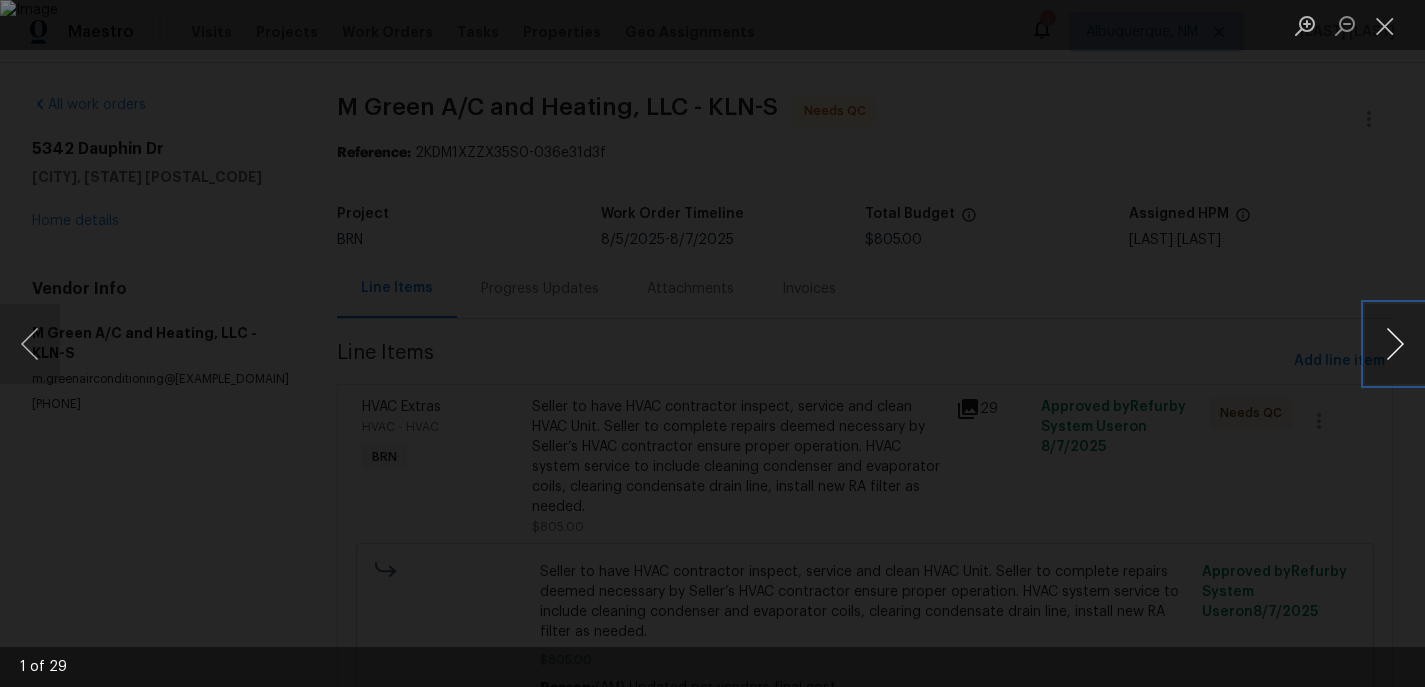 click at bounding box center (1395, 344) 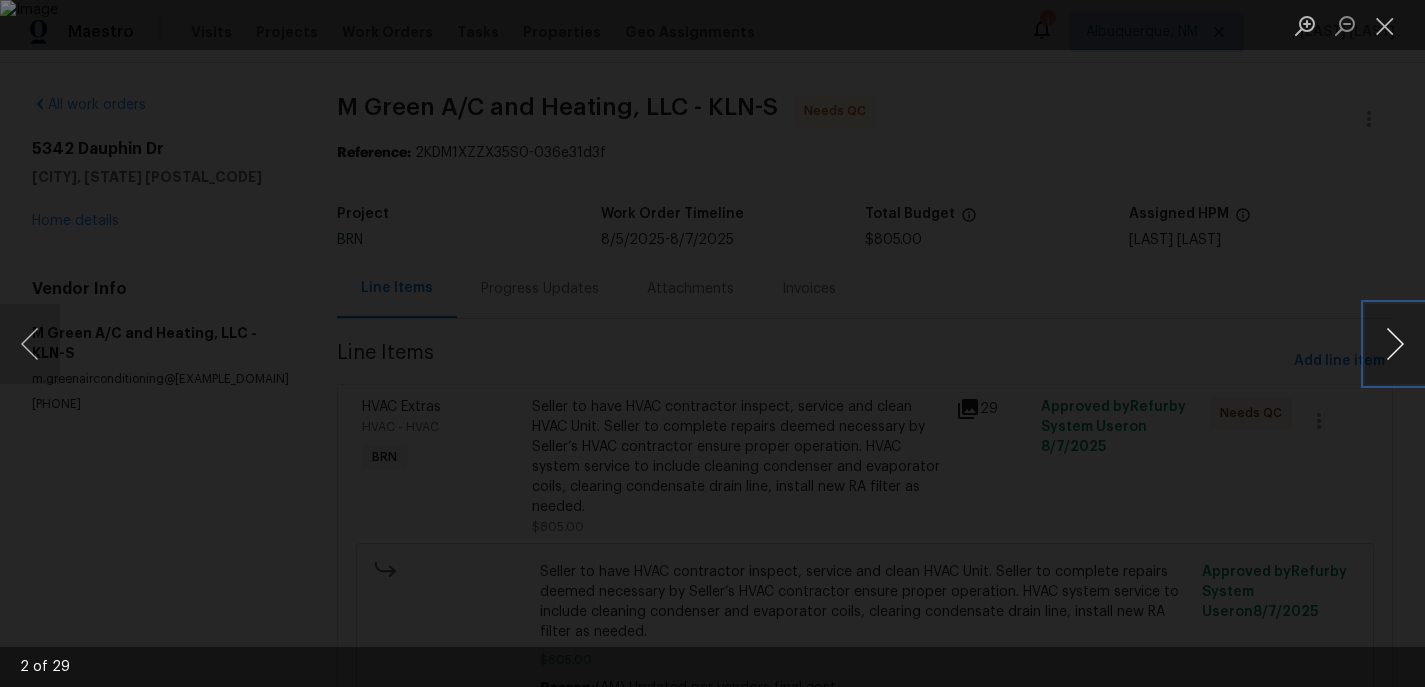 click at bounding box center (1395, 344) 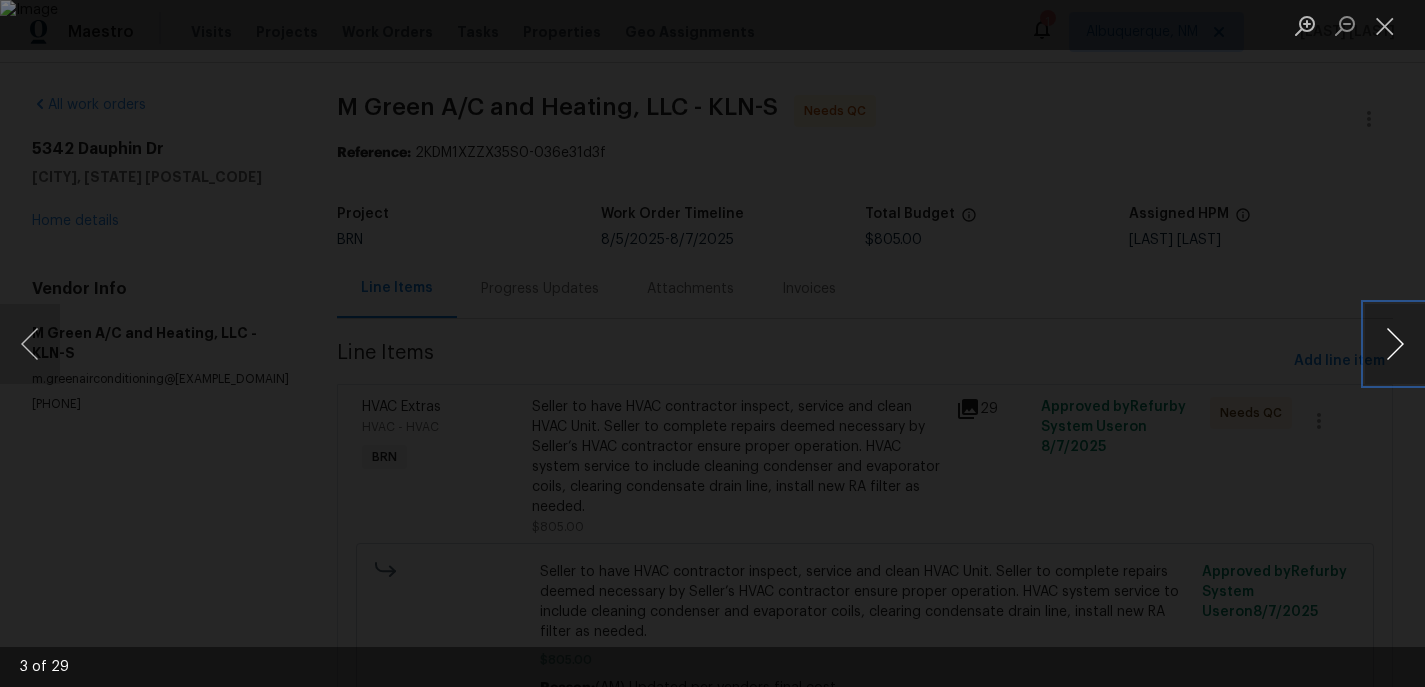 click at bounding box center [1395, 344] 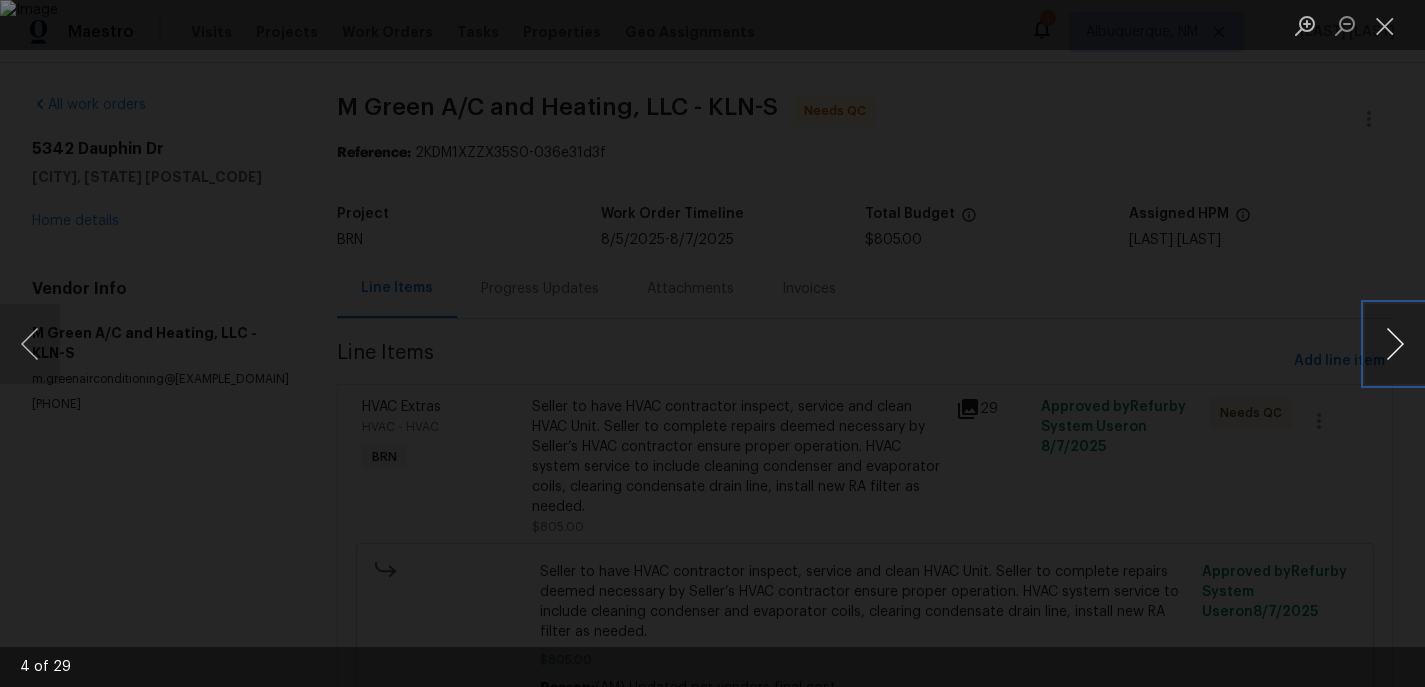 click at bounding box center (1395, 344) 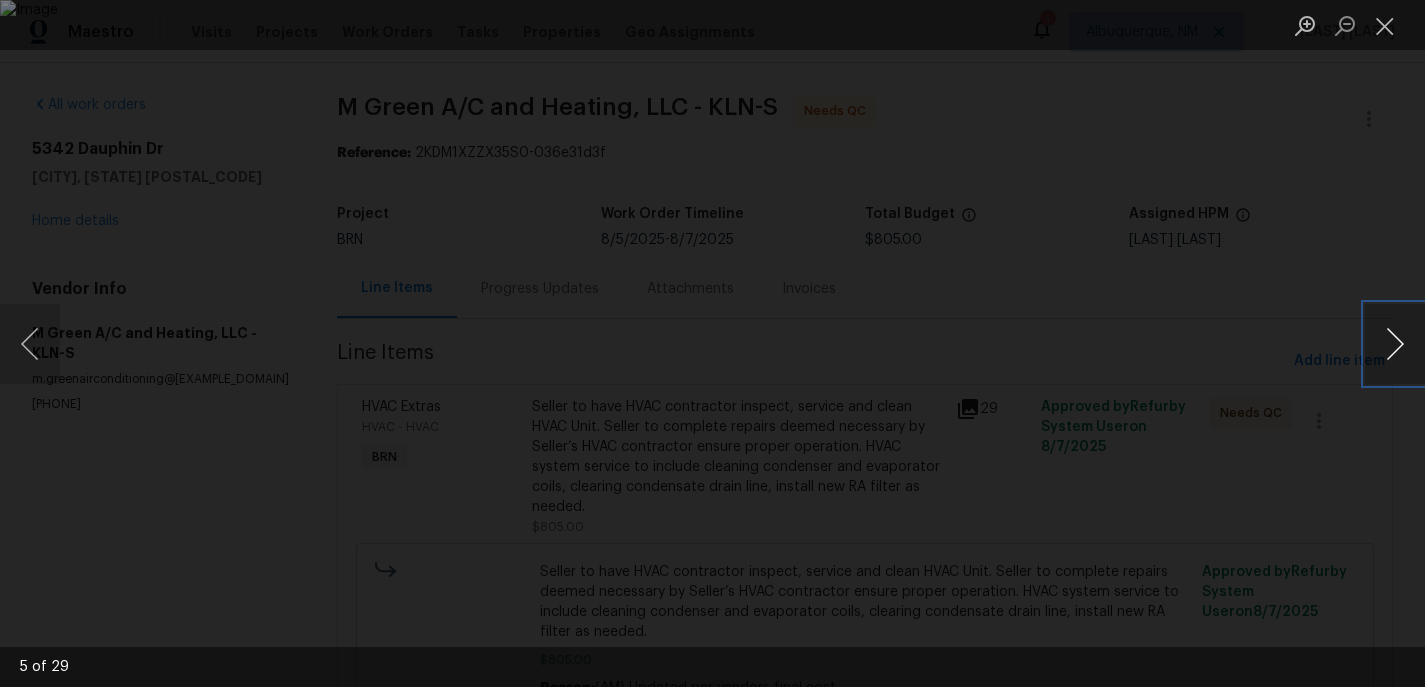click at bounding box center (1395, 344) 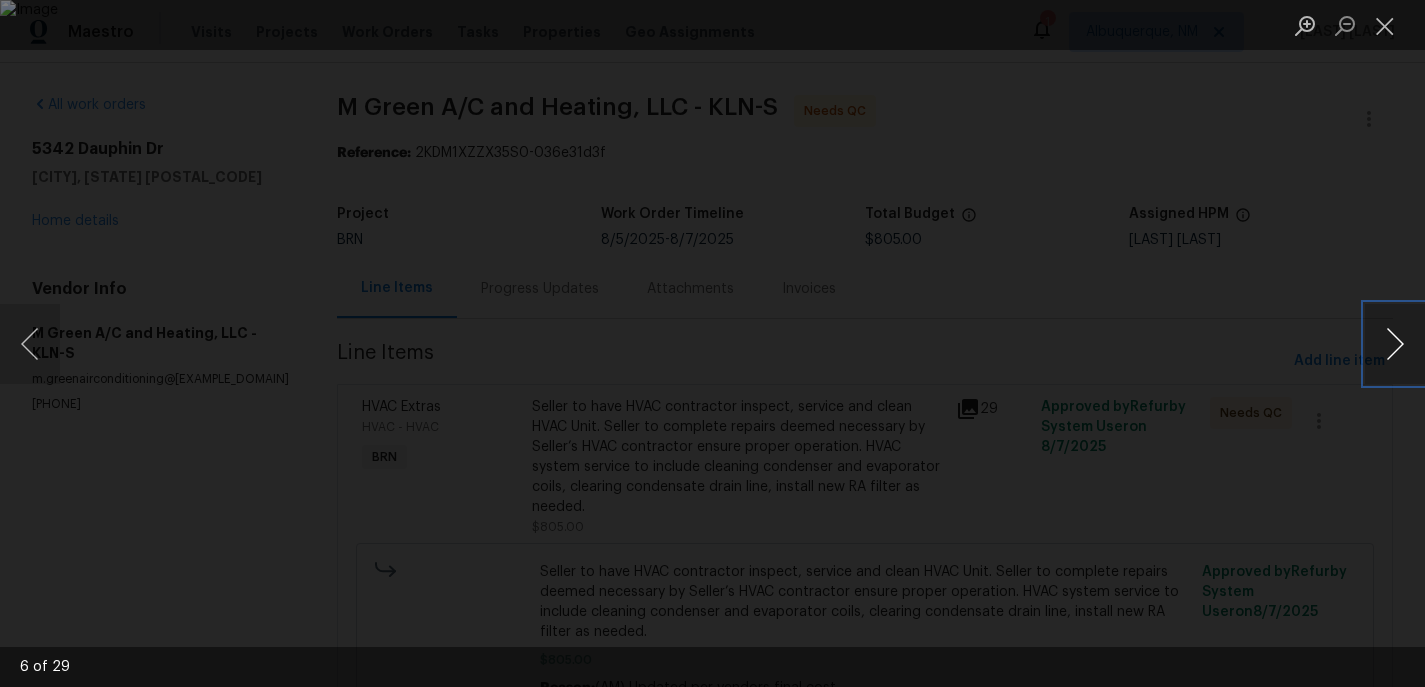 click at bounding box center (1395, 344) 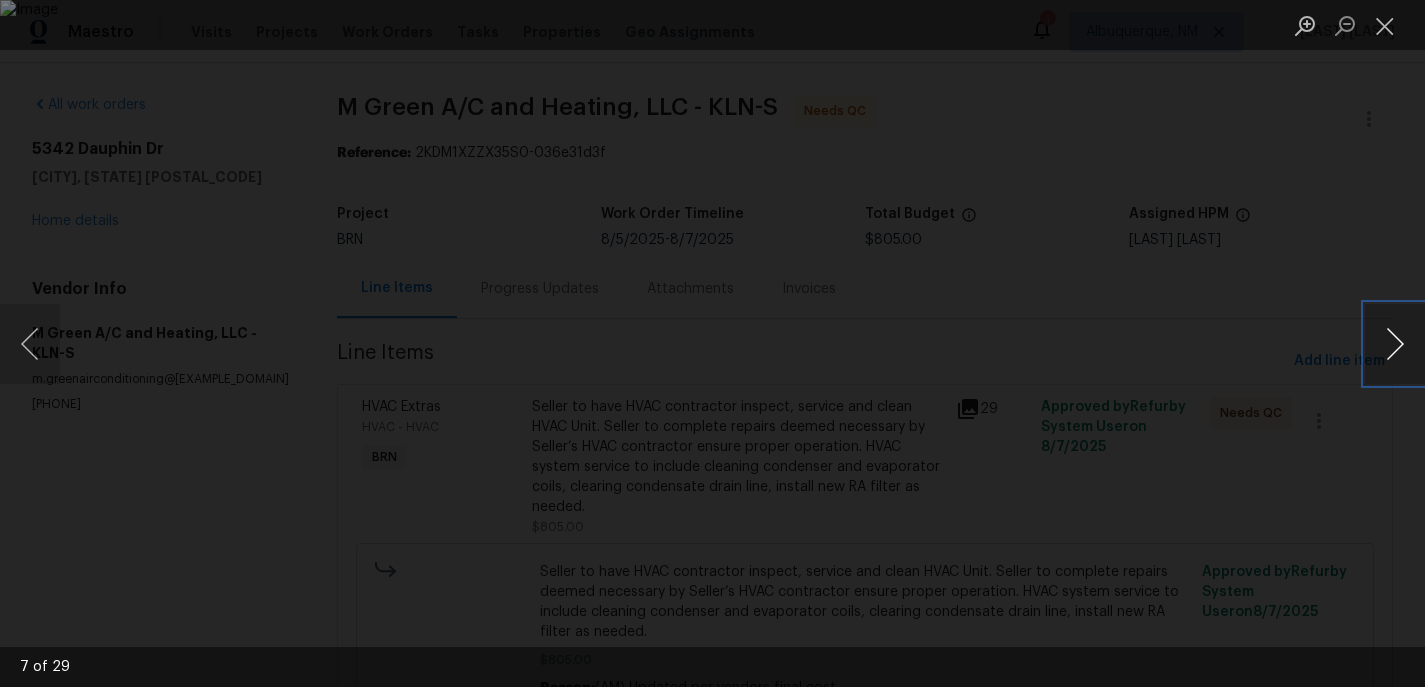 click at bounding box center [1395, 344] 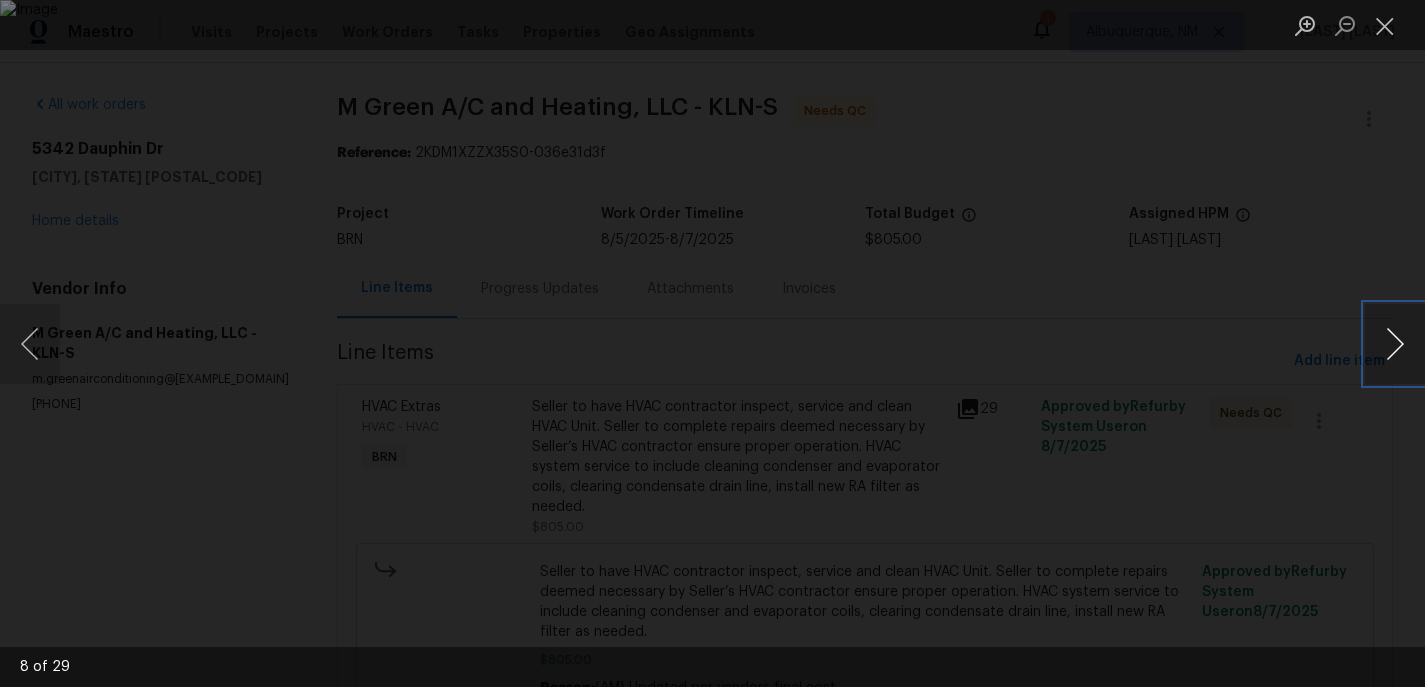 click at bounding box center (1395, 344) 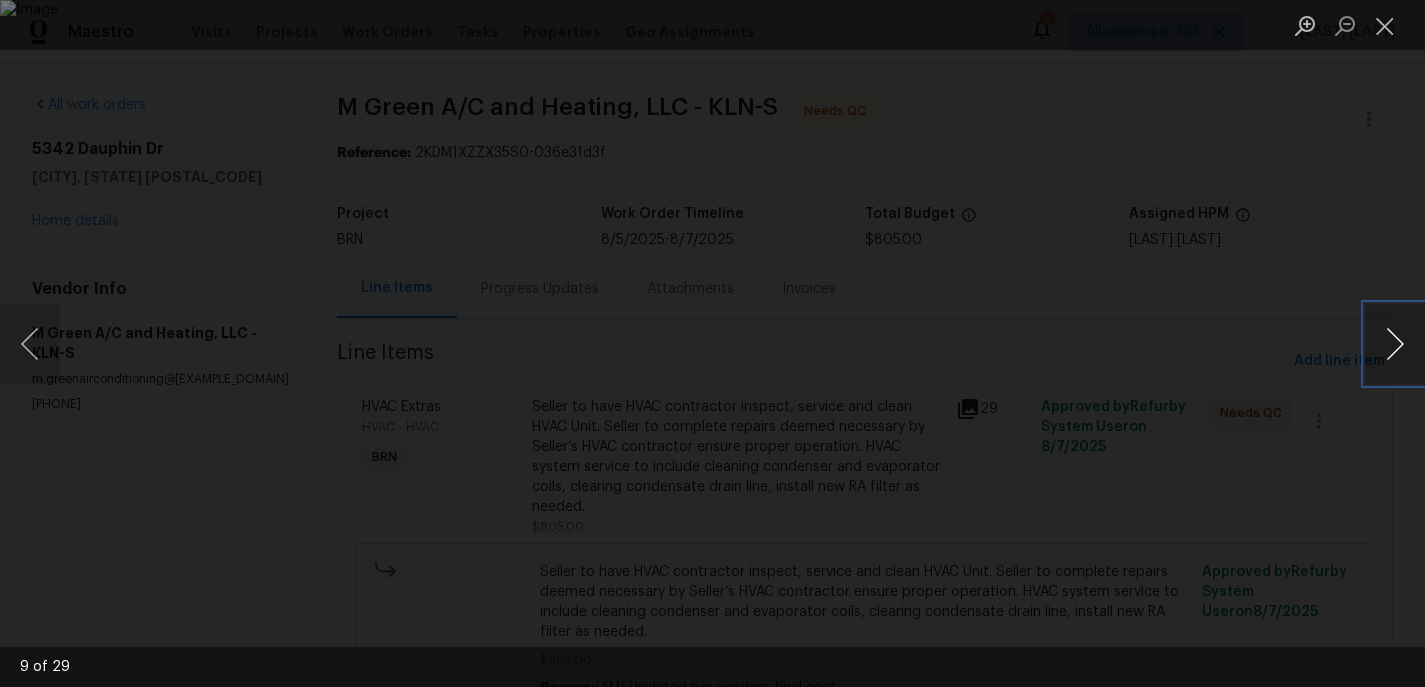 click at bounding box center [1395, 344] 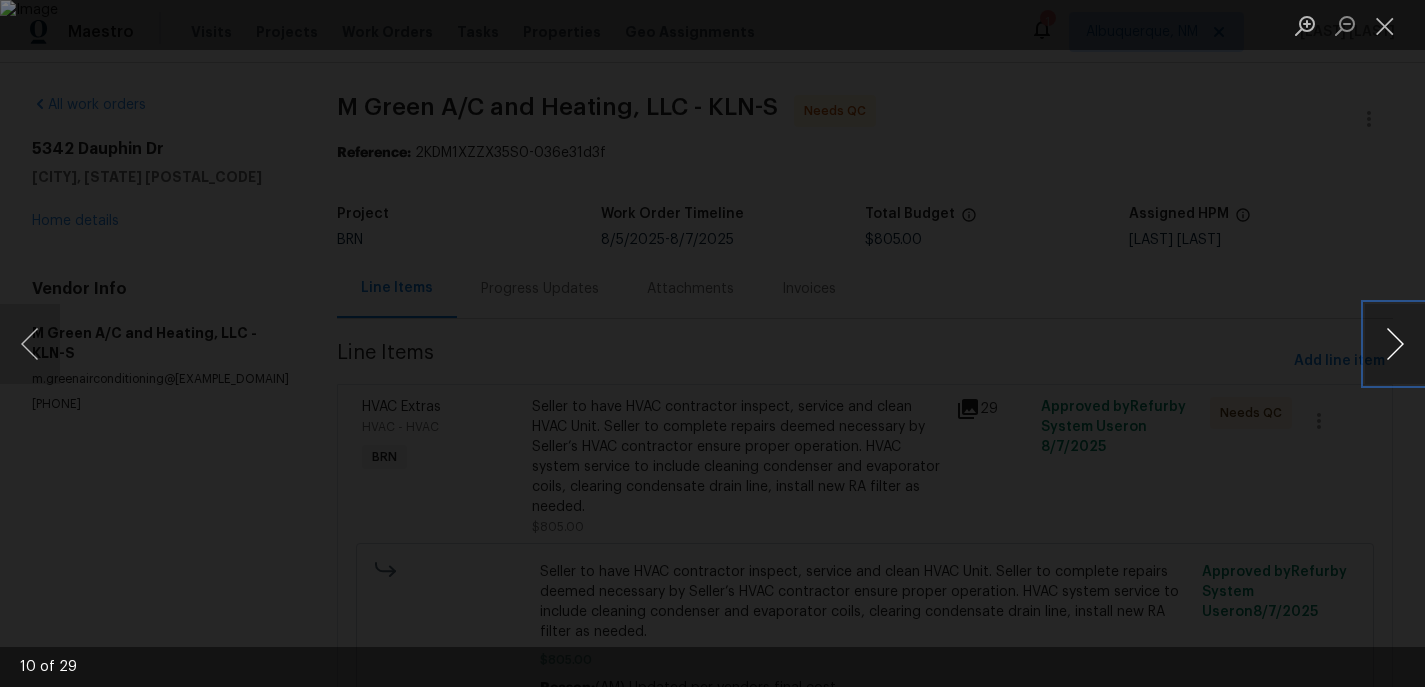 click at bounding box center [1395, 344] 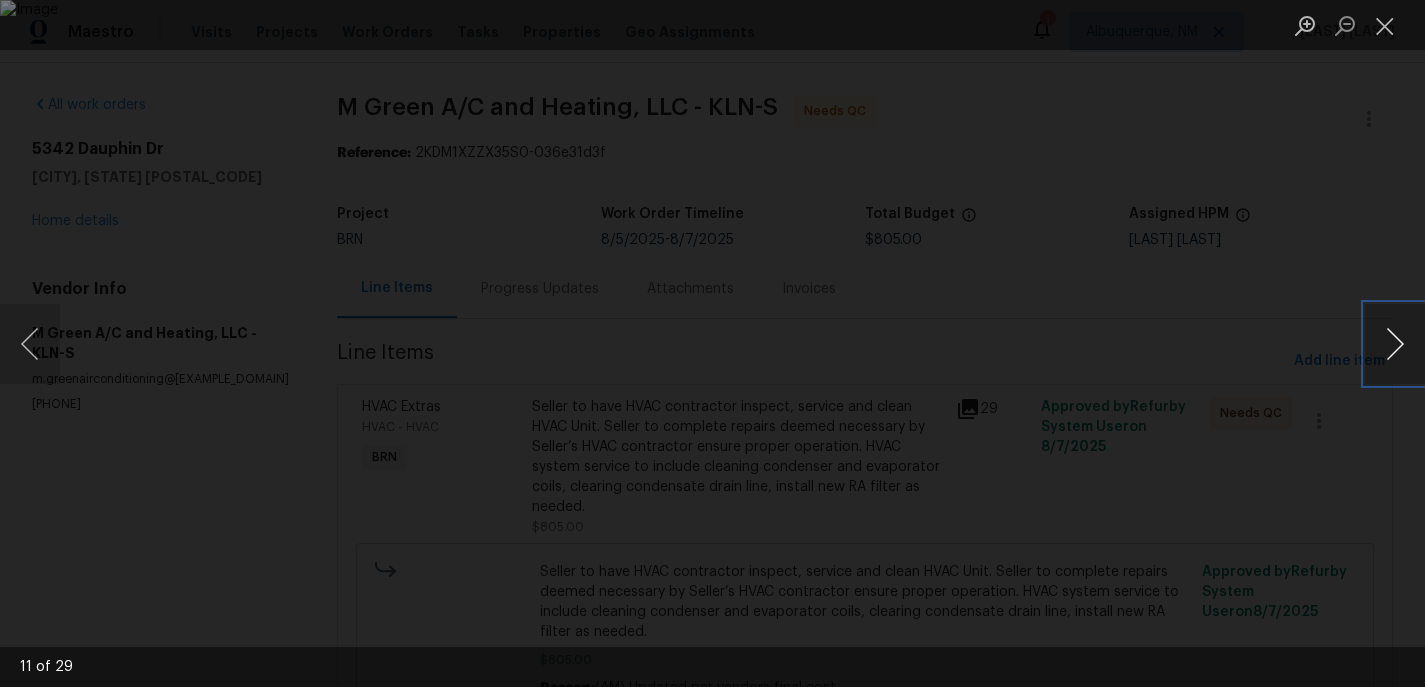 click at bounding box center (1395, 344) 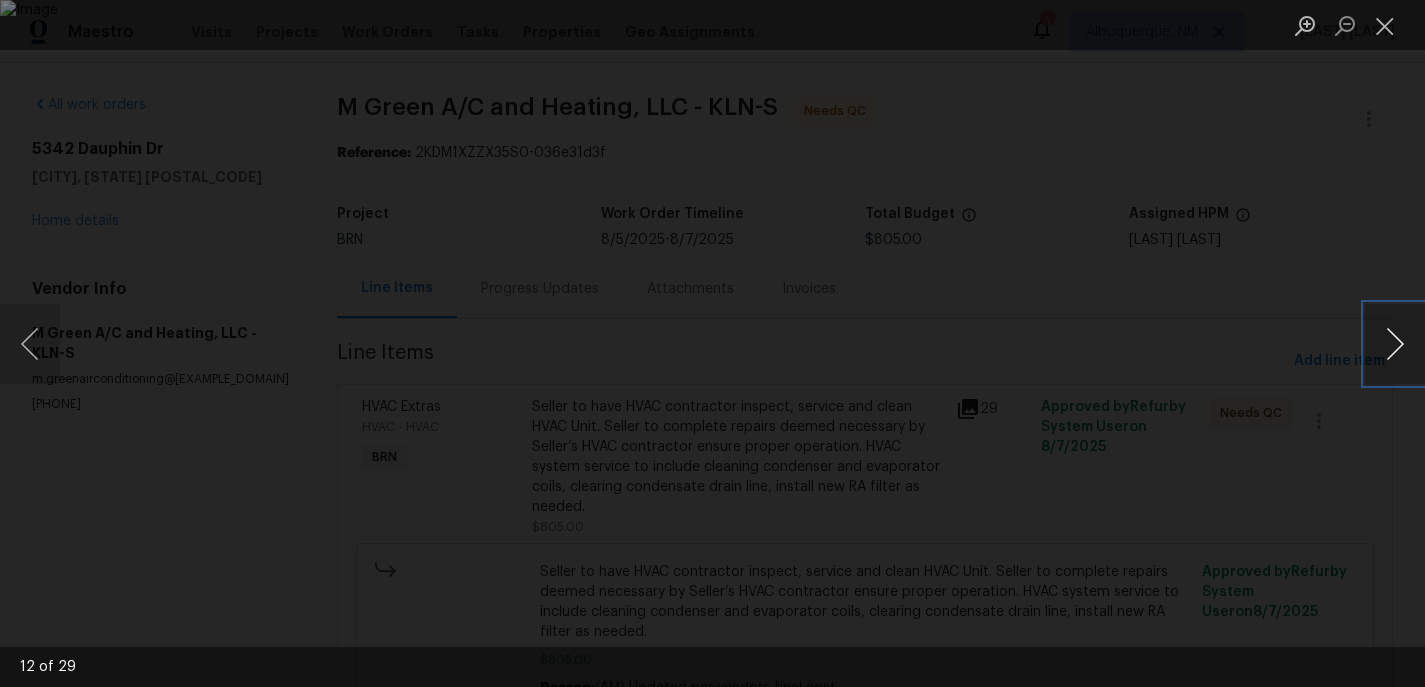click at bounding box center (1395, 344) 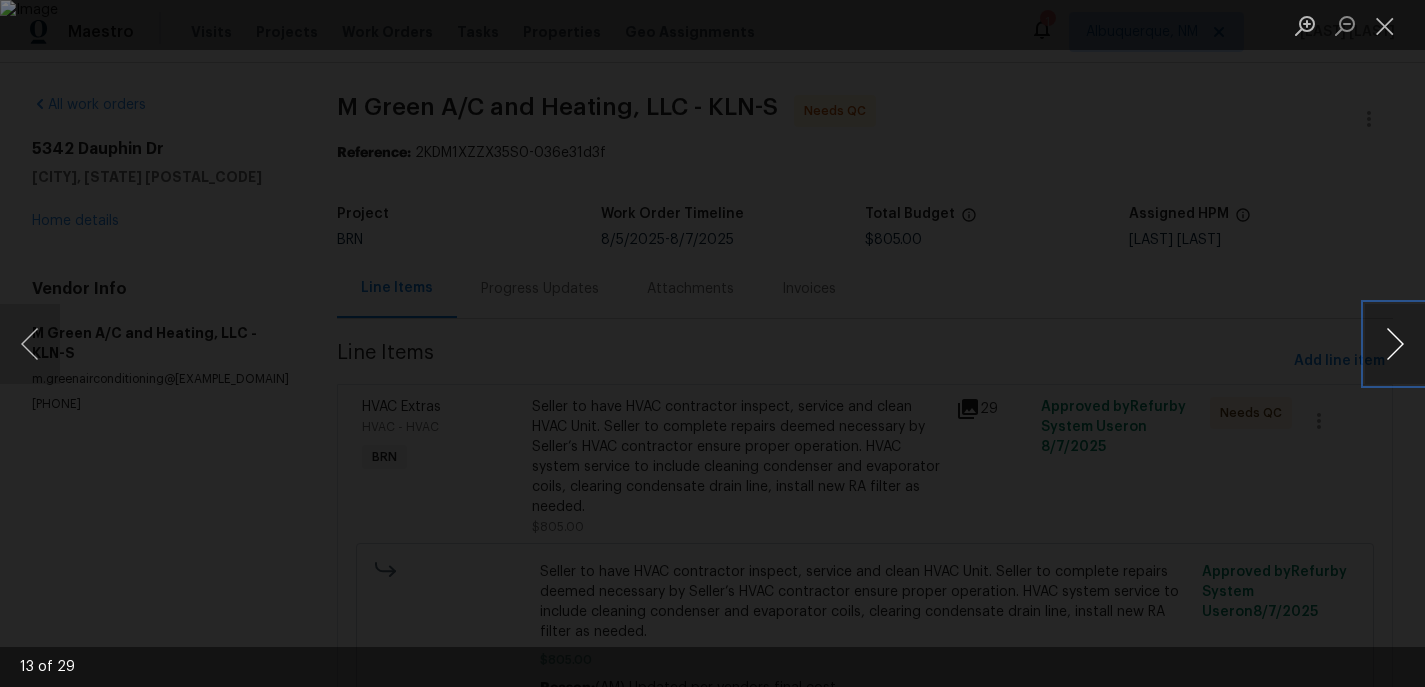 click at bounding box center [1395, 344] 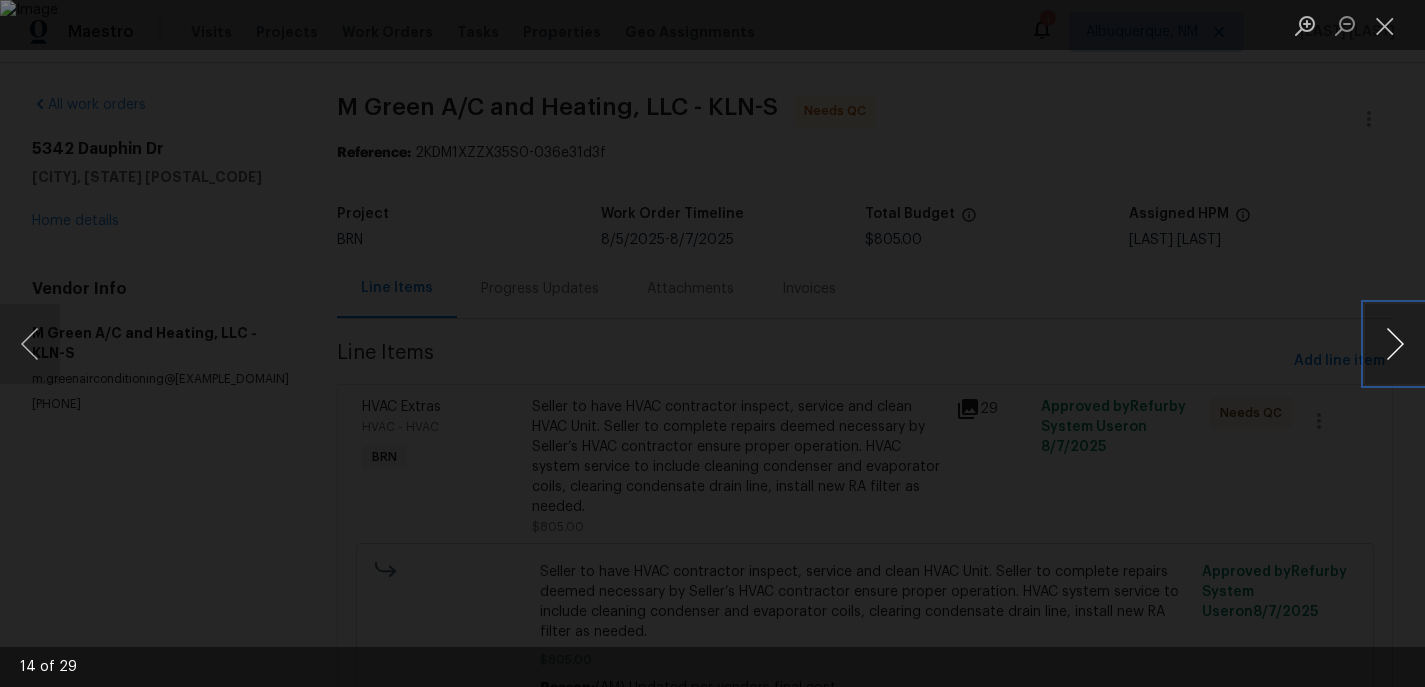 click at bounding box center [1395, 344] 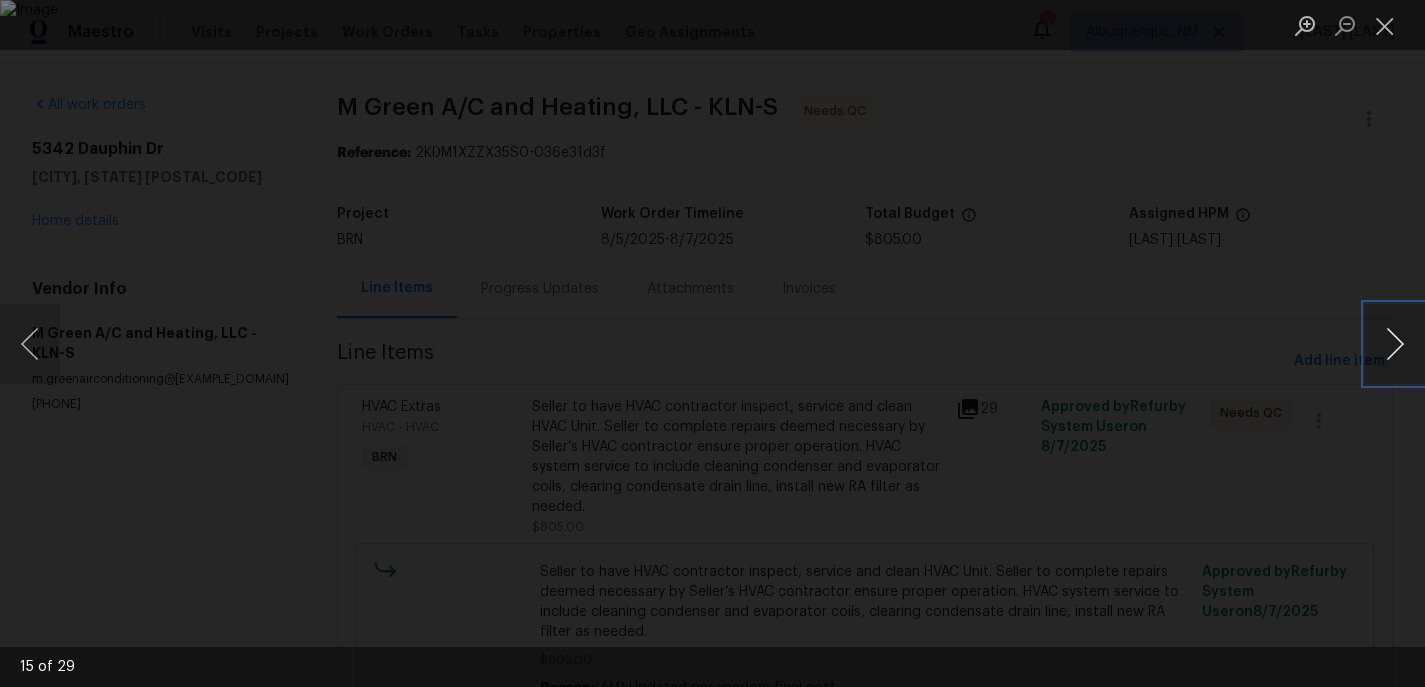 click at bounding box center (1395, 344) 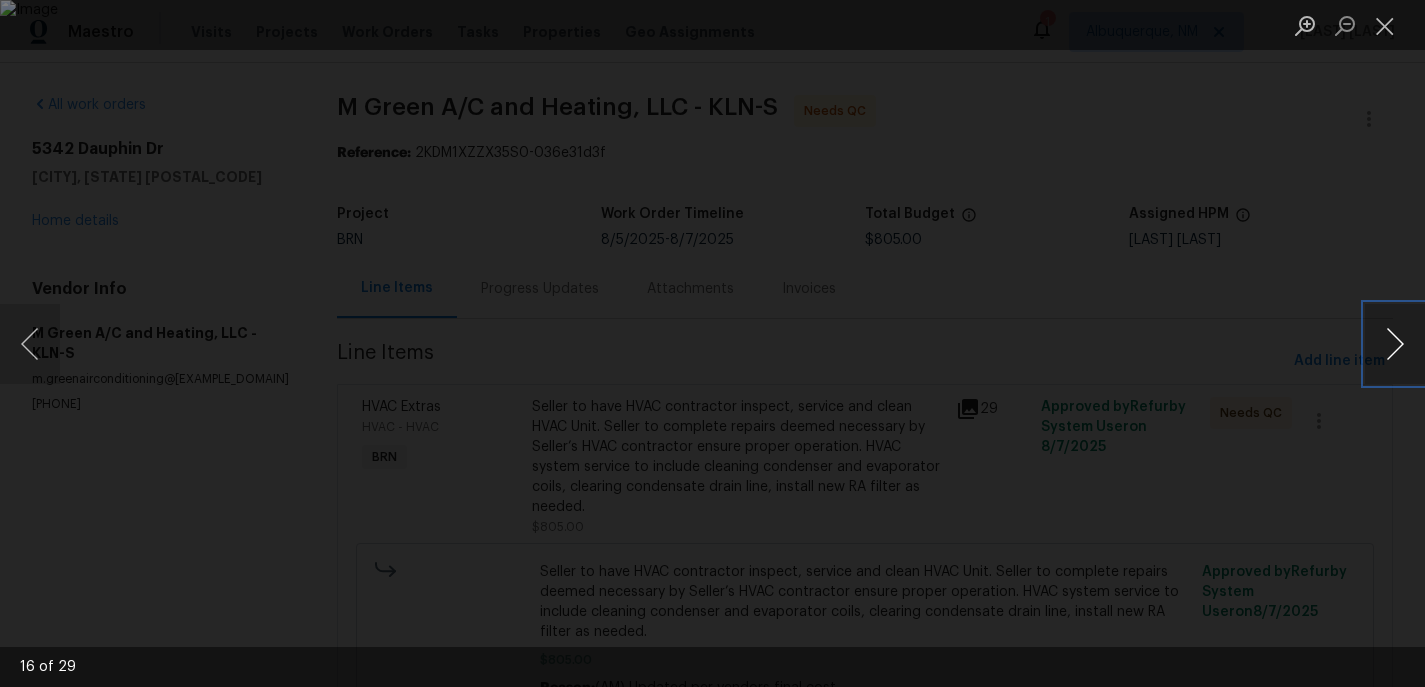 click at bounding box center (1395, 344) 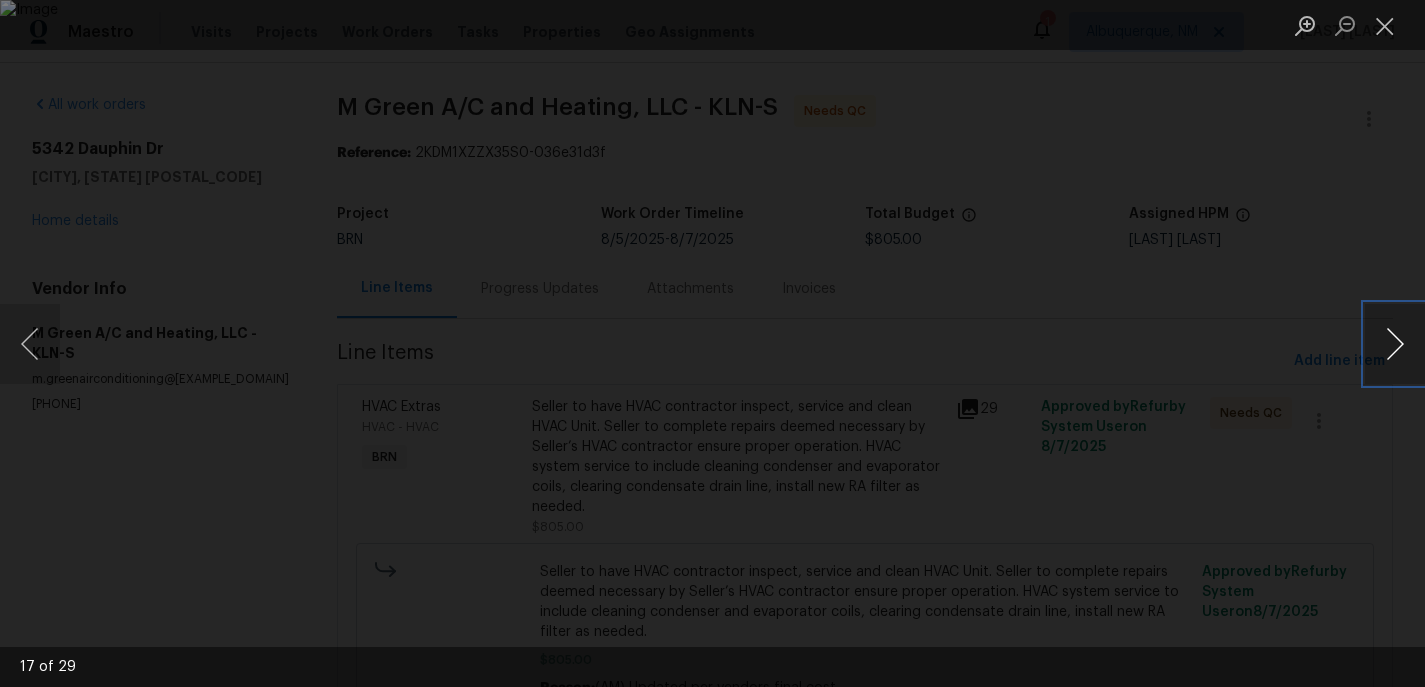 click at bounding box center [1395, 344] 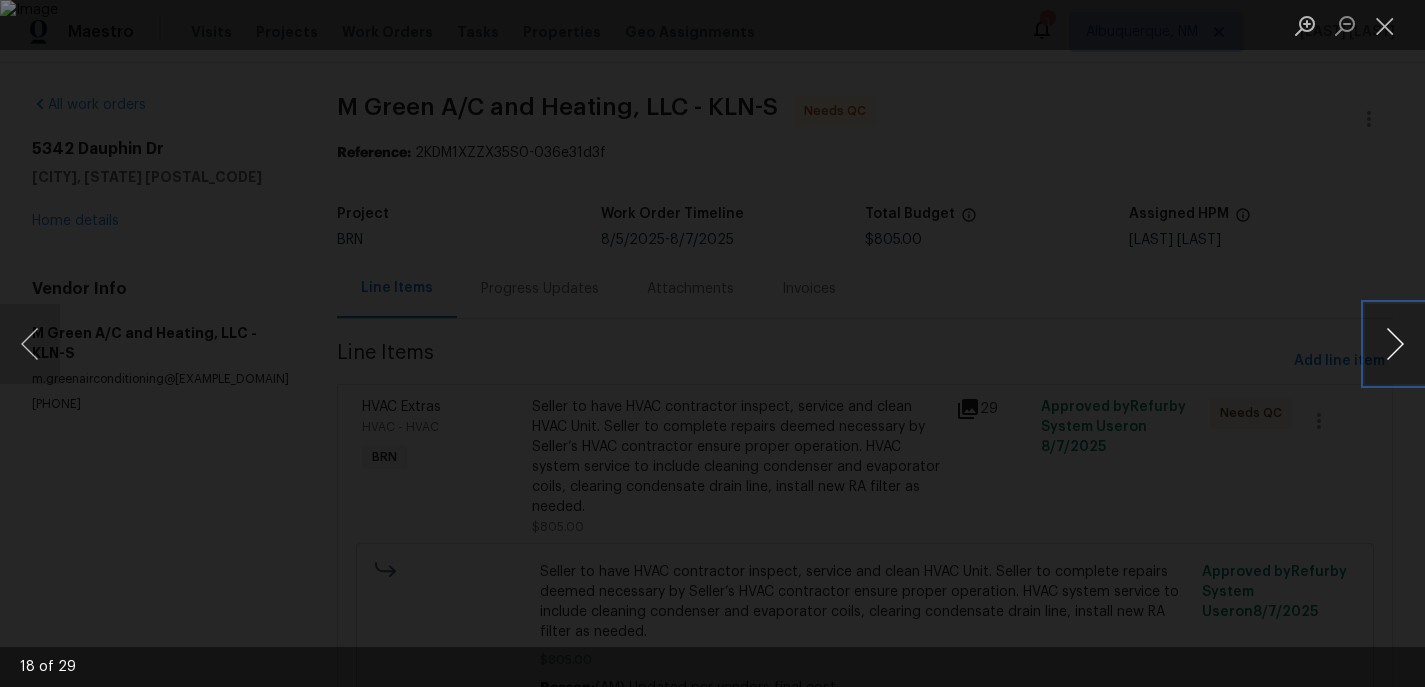 click at bounding box center [1395, 344] 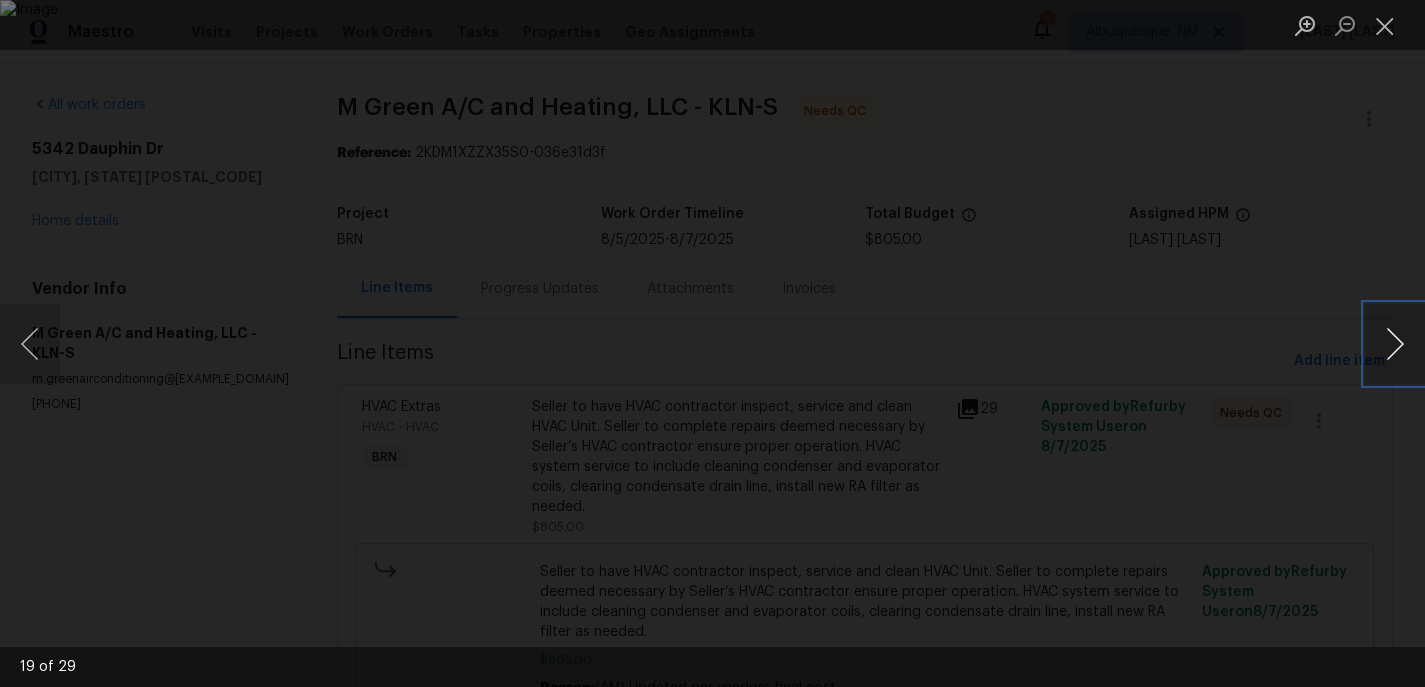 click at bounding box center [1395, 344] 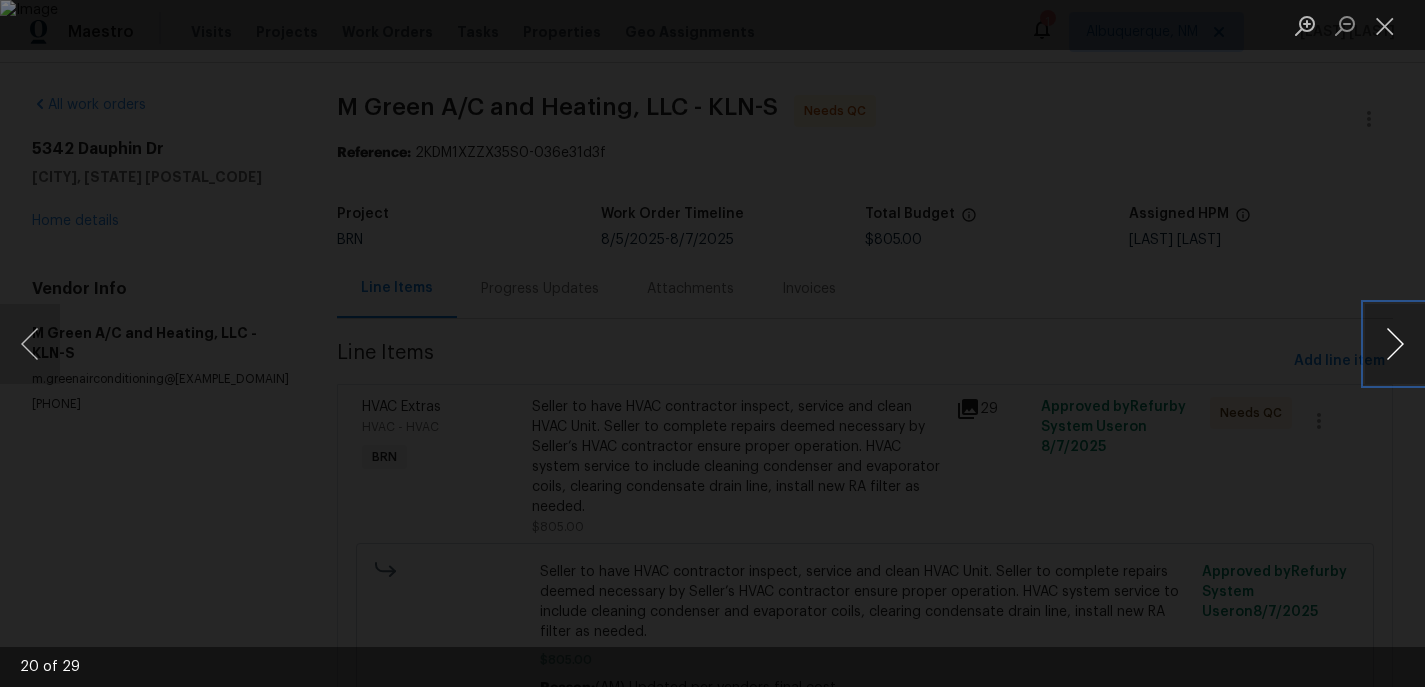 click at bounding box center [1395, 344] 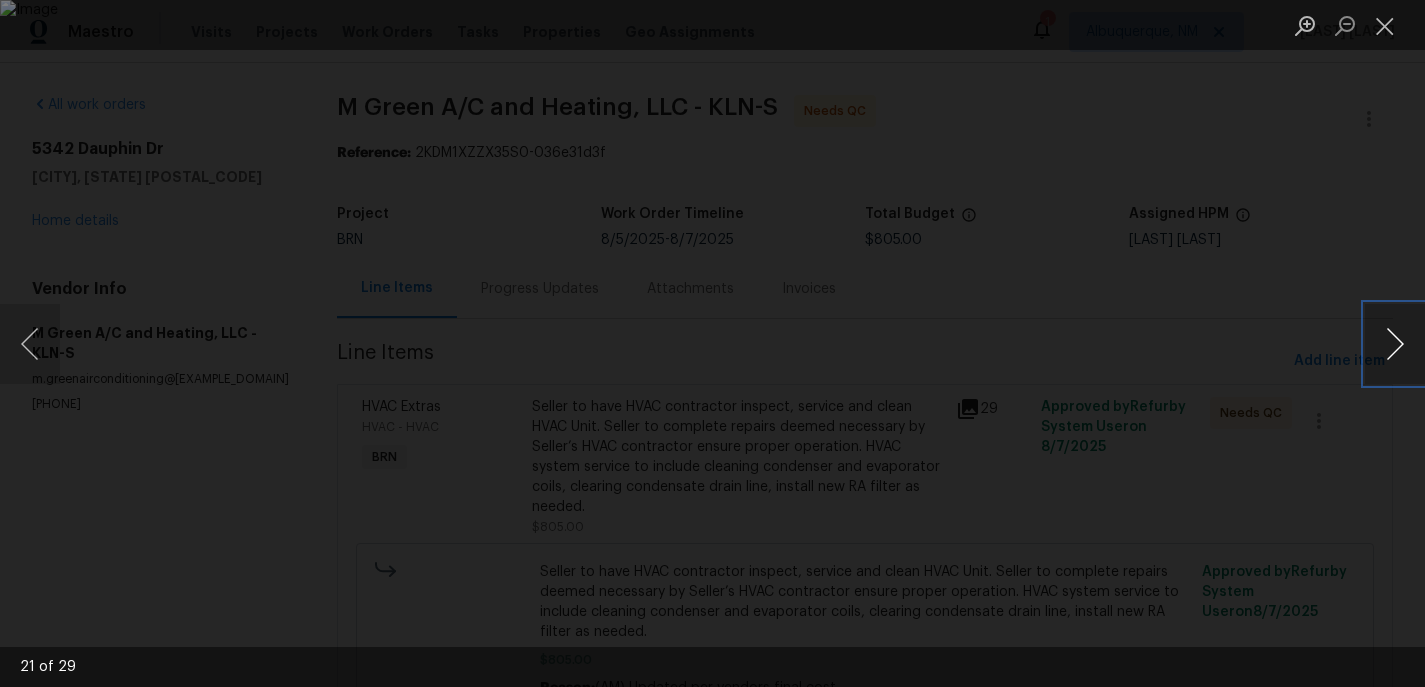 click at bounding box center (1395, 344) 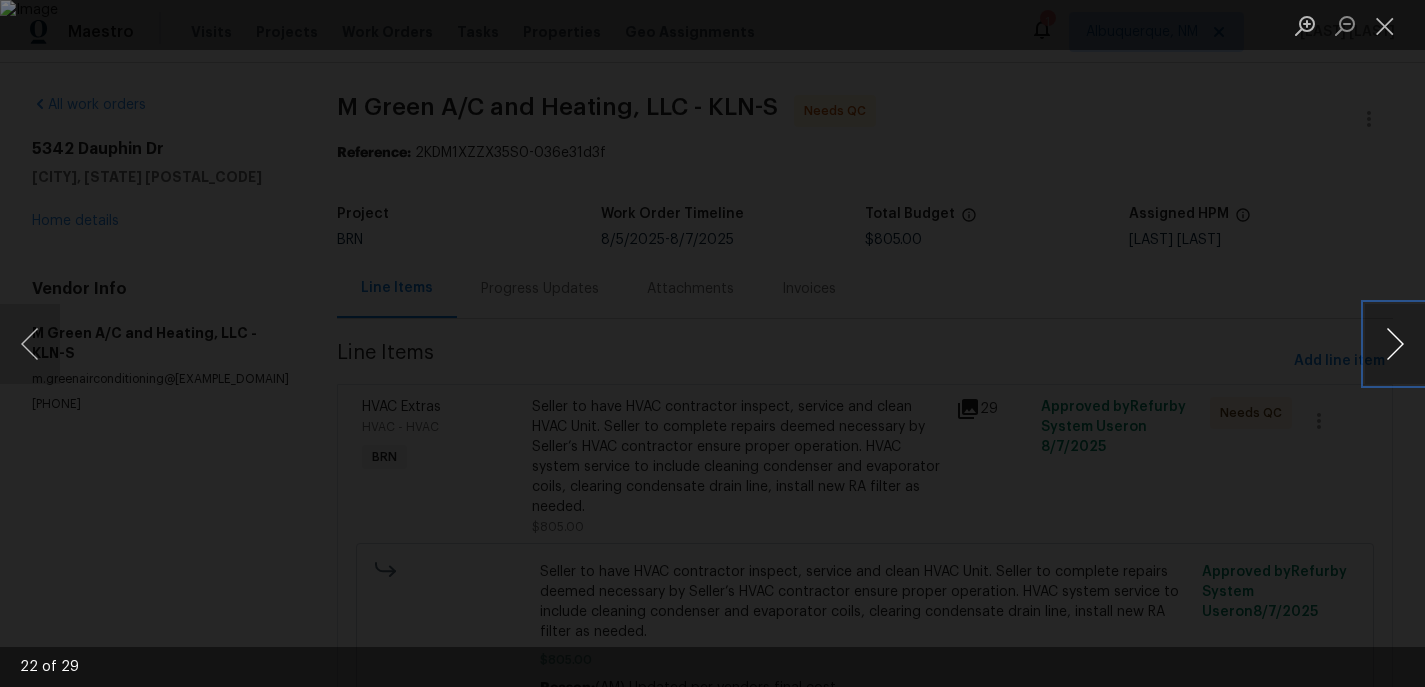 click at bounding box center [1395, 344] 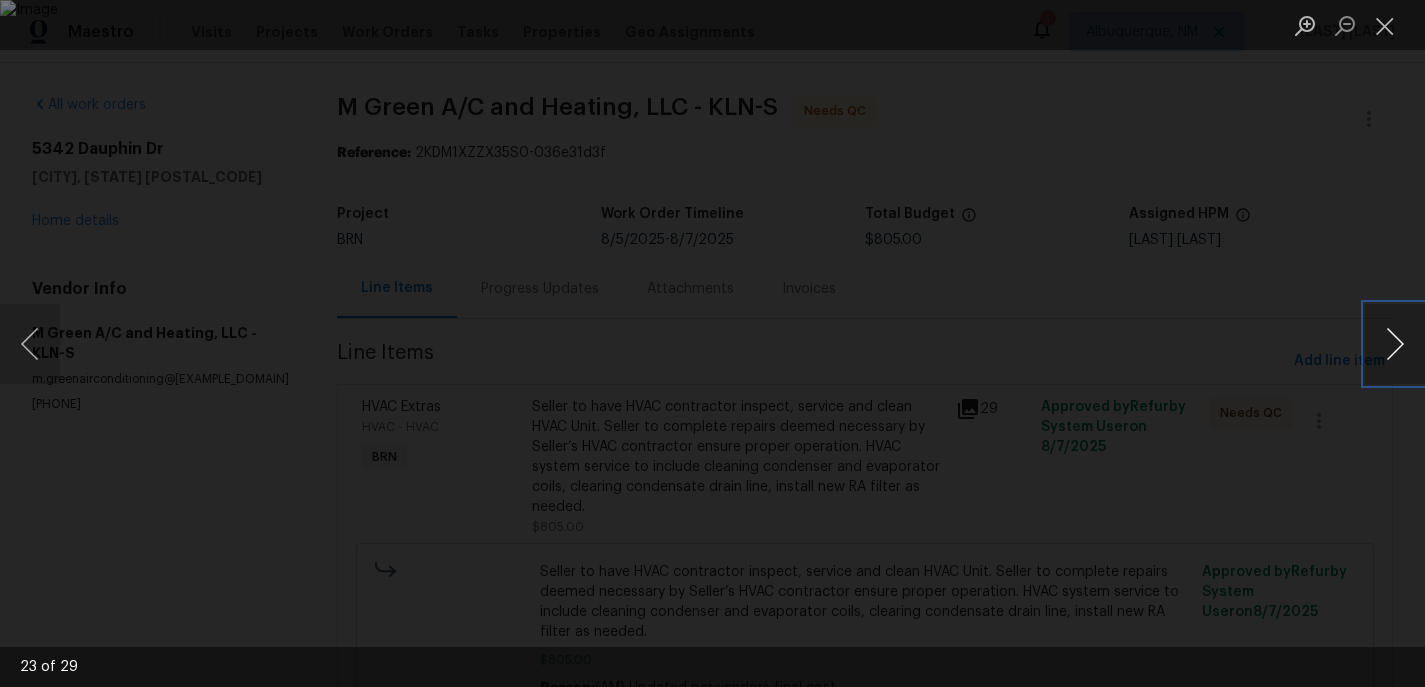 click at bounding box center [1395, 344] 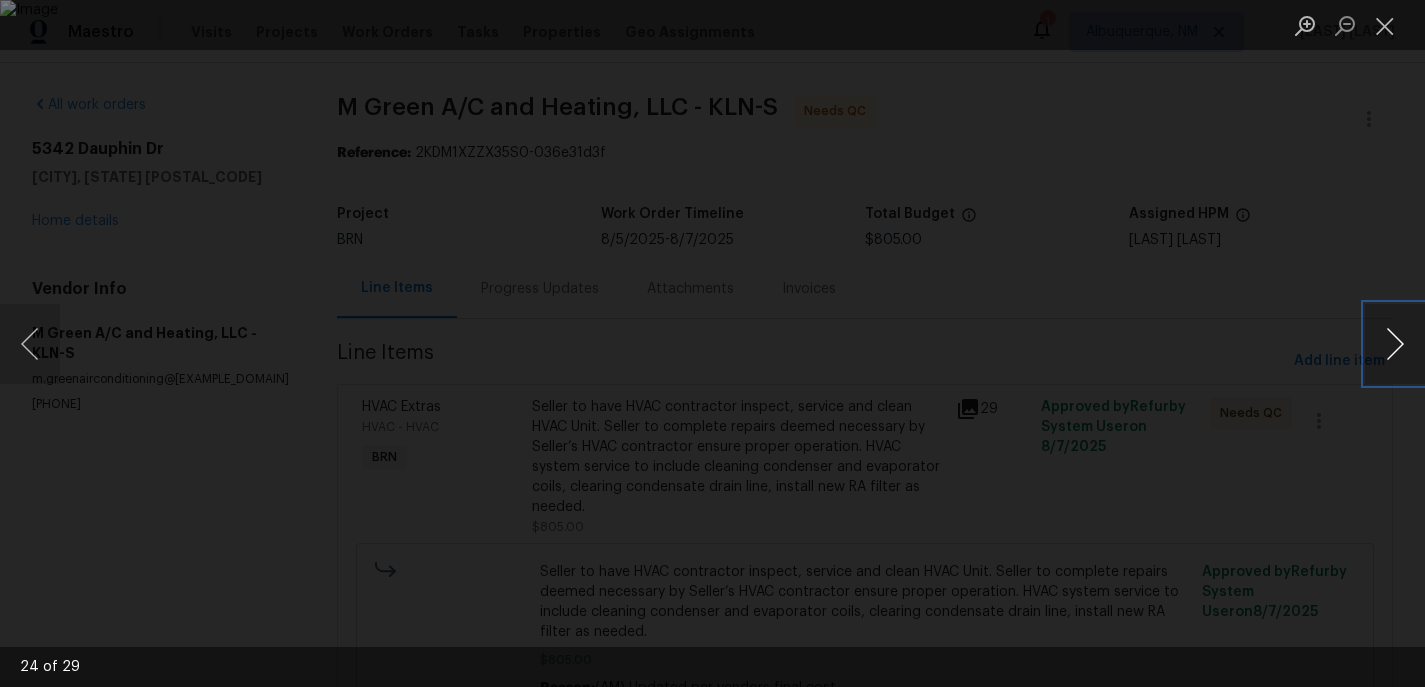click at bounding box center [1395, 344] 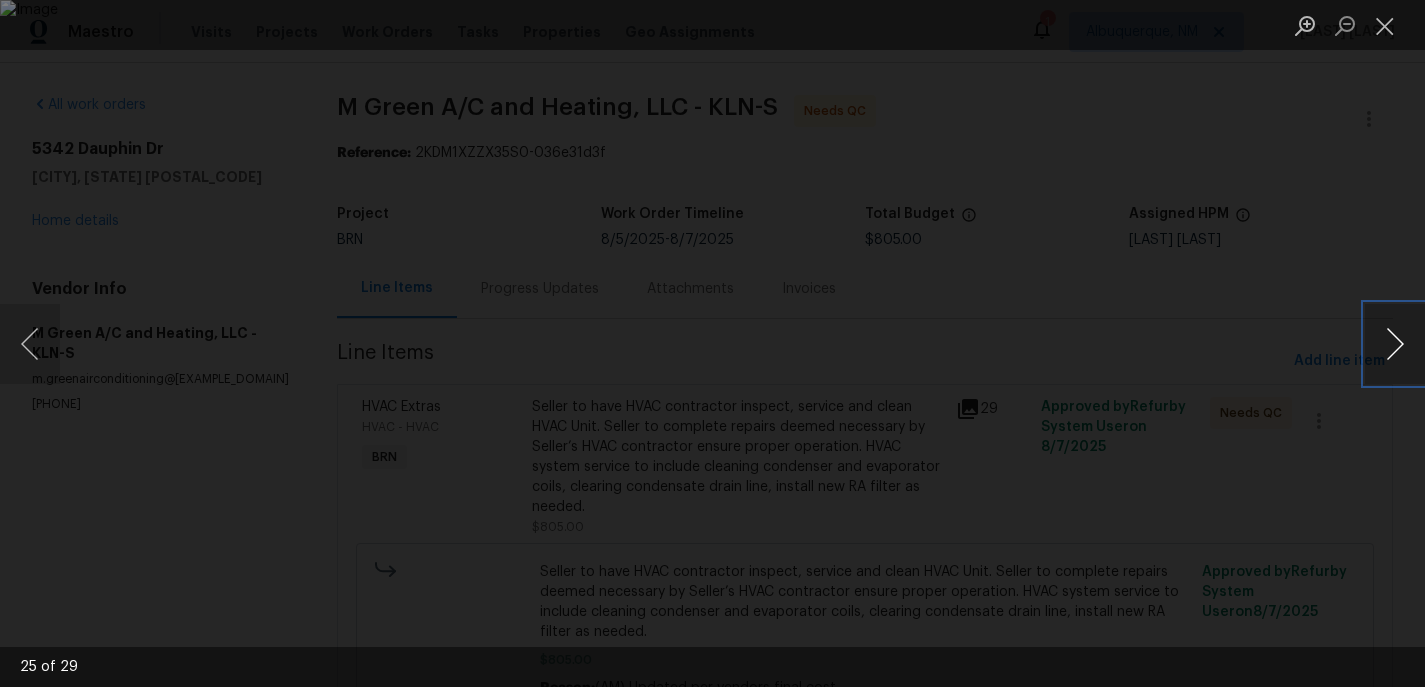 click at bounding box center (1395, 344) 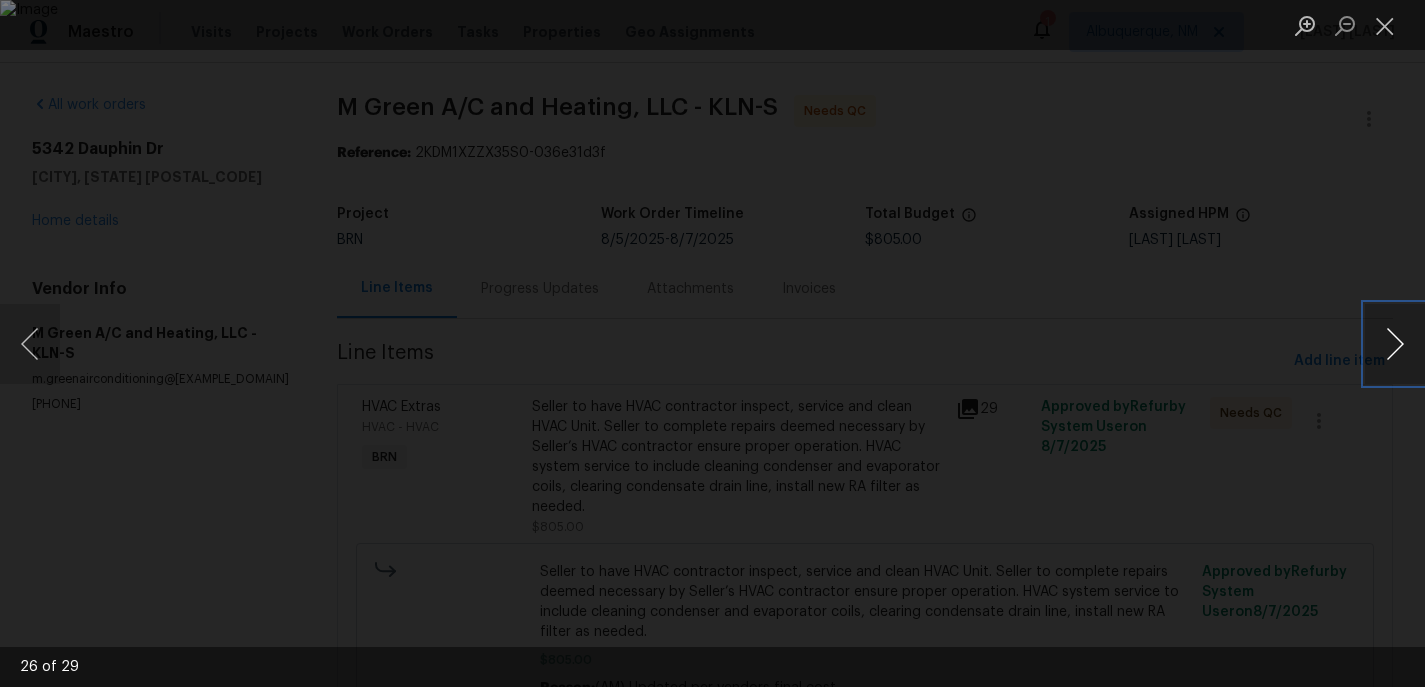 click at bounding box center [1395, 344] 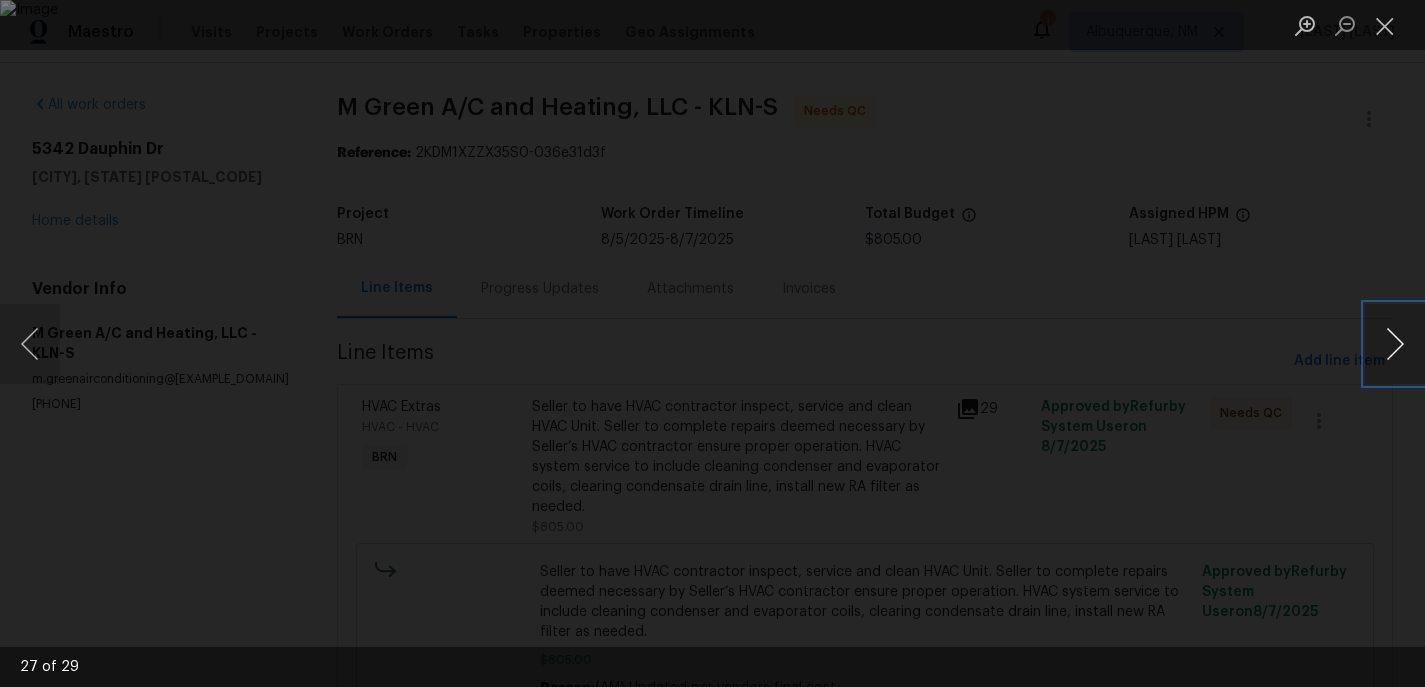 click at bounding box center (1395, 344) 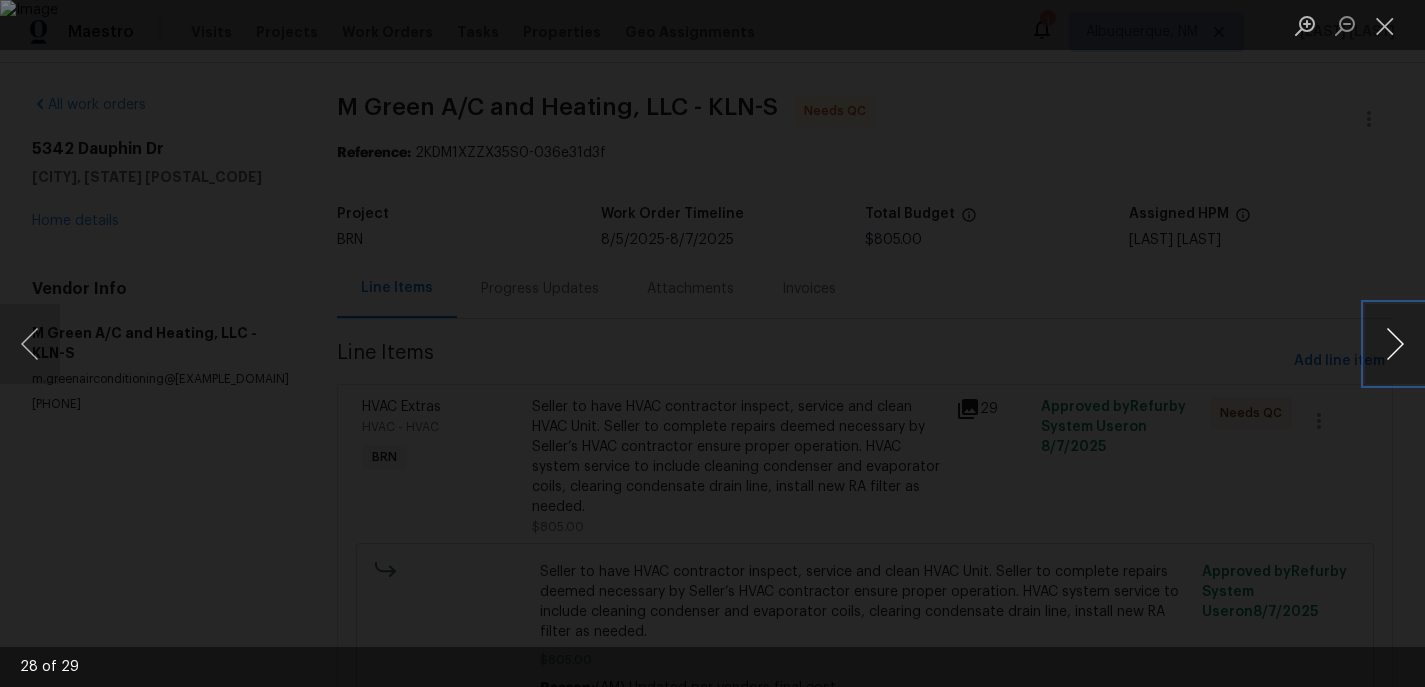 click at bounding box center [1395, 344] 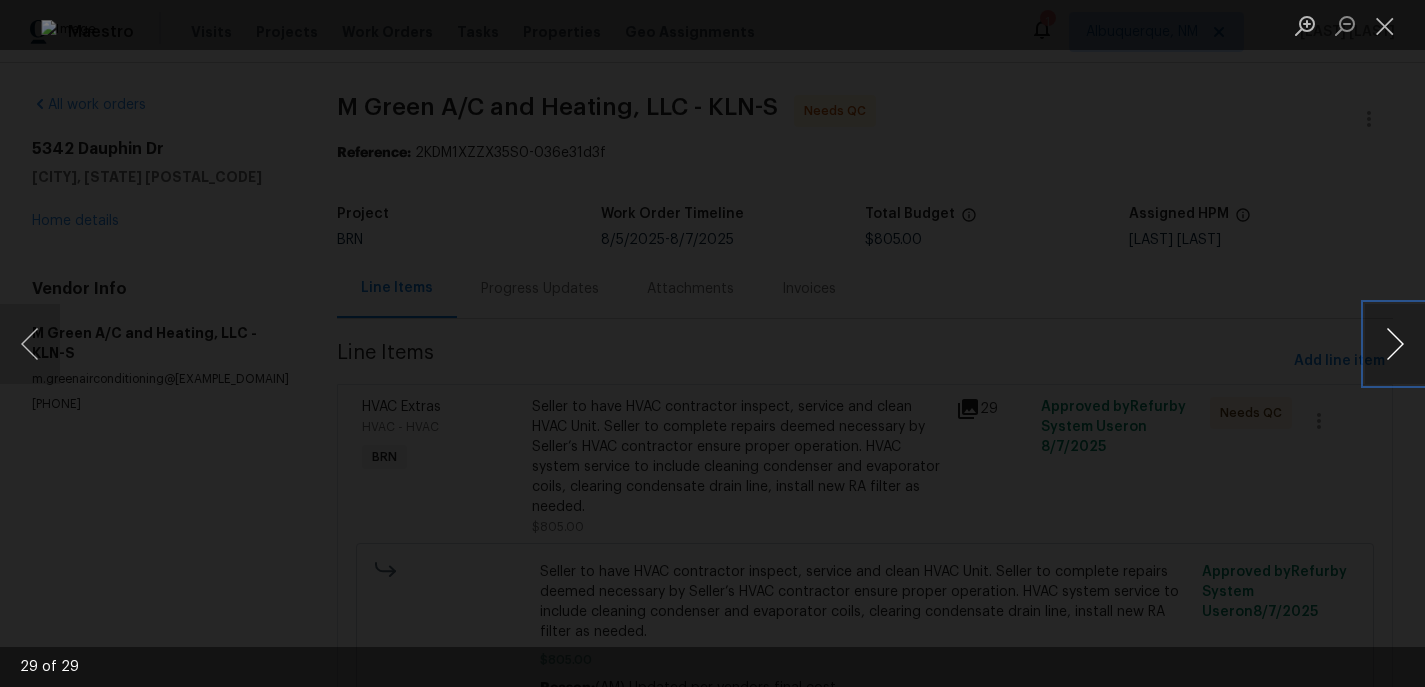 click at bounding box center [1395, 344] 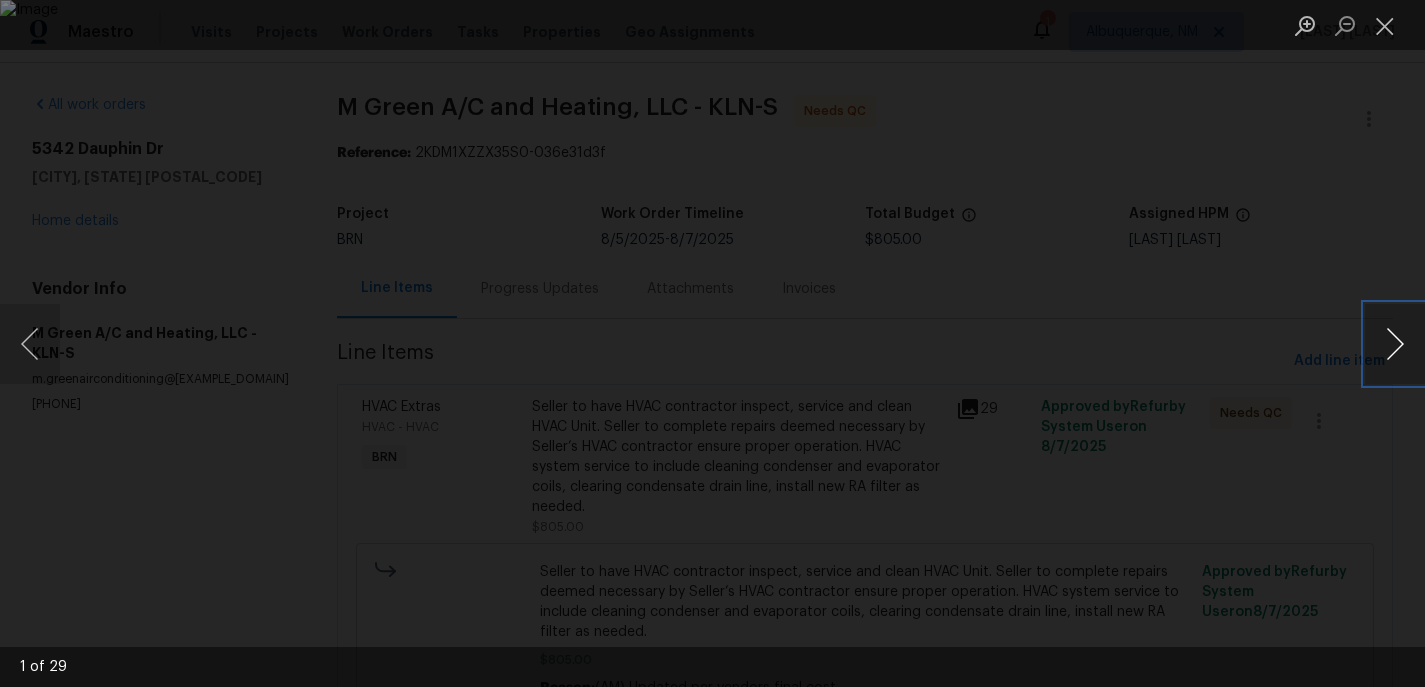 click at bounding box center (1395, 344) 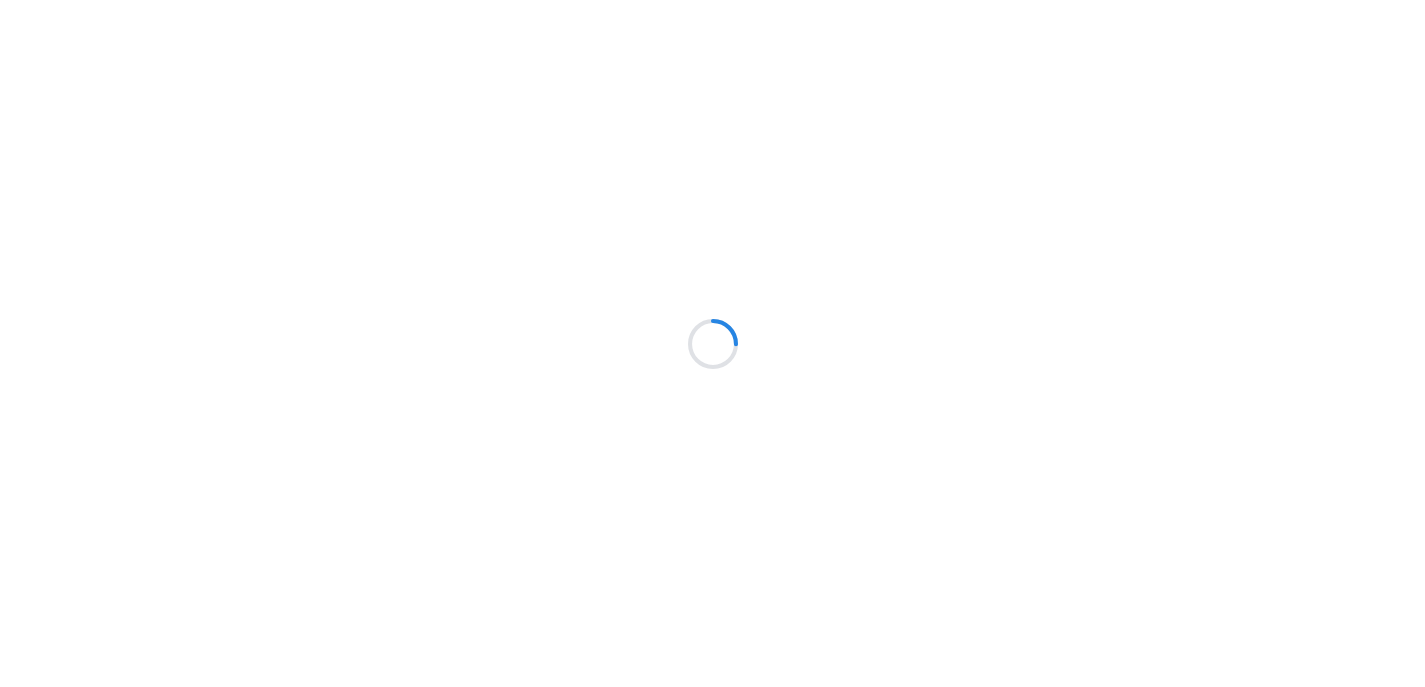 scroll, scrollTop: 0, scrollLeft: 0, axis: both 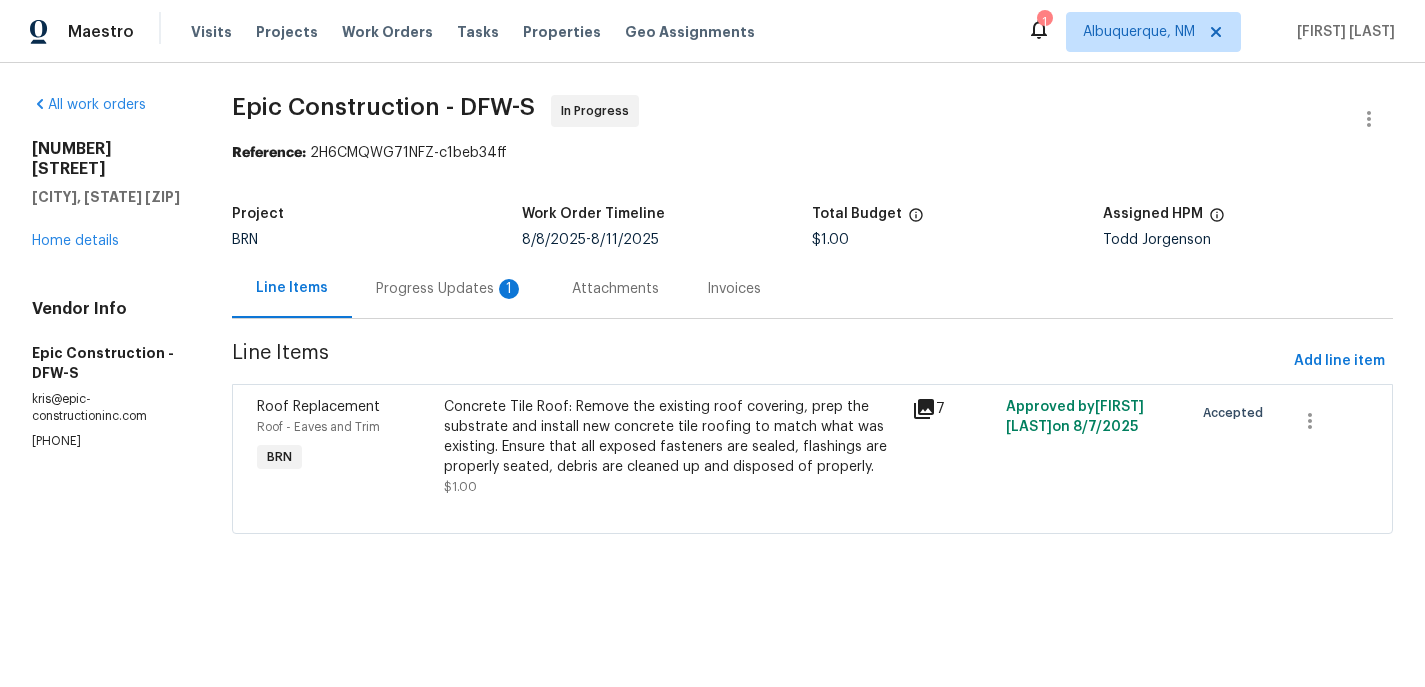 click on "Progress Updates 1" at bounding box center (450, 289) 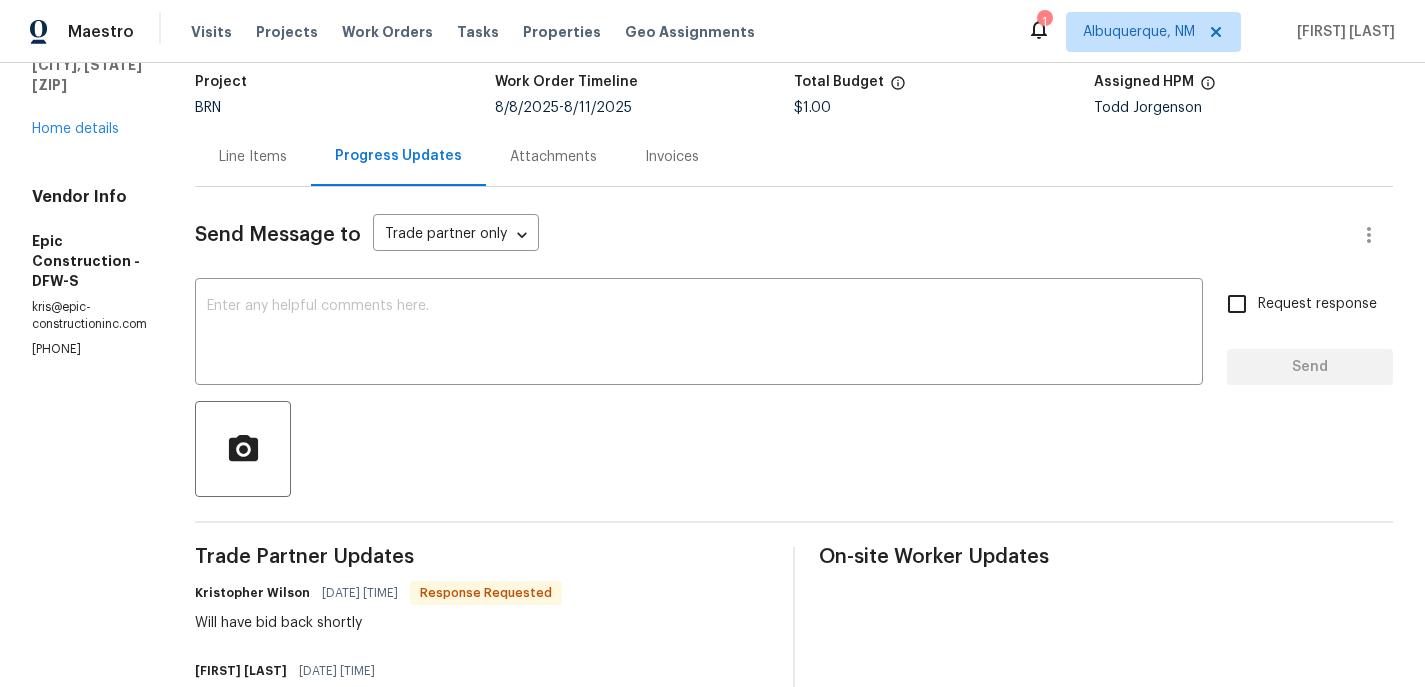 scroll, scrollTop: 358, scrollLeft: 0, axis: vertical 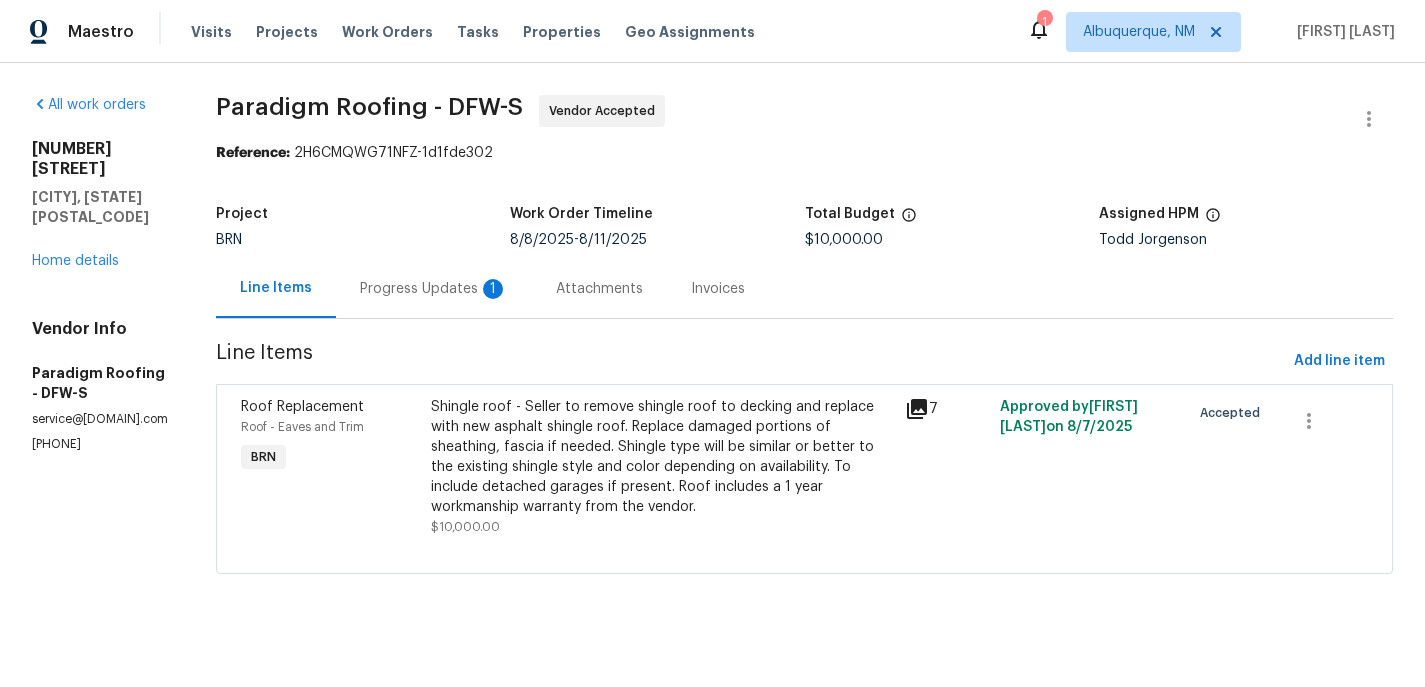 click on "Progress Updates 1" at bounding box center [434, 289] 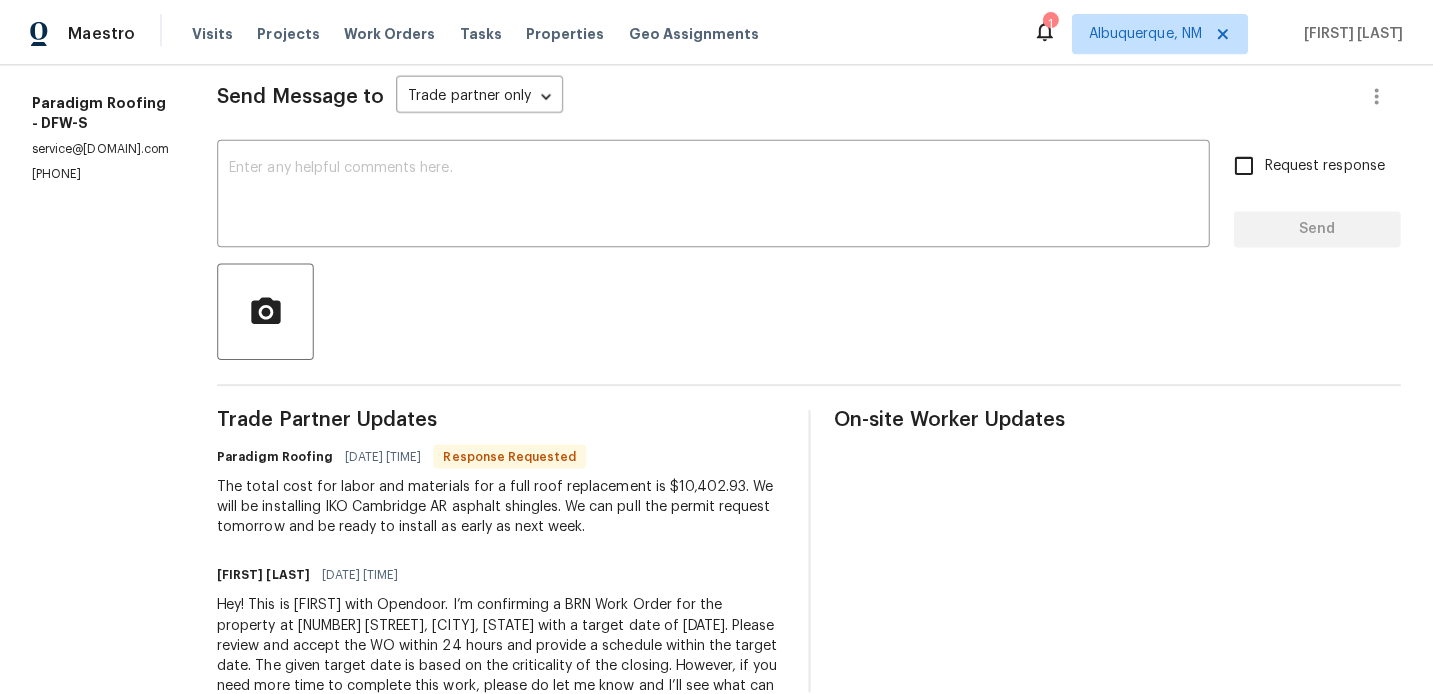 scroll, scrollTop: 408, scrollLeft: 0, axis: vertical 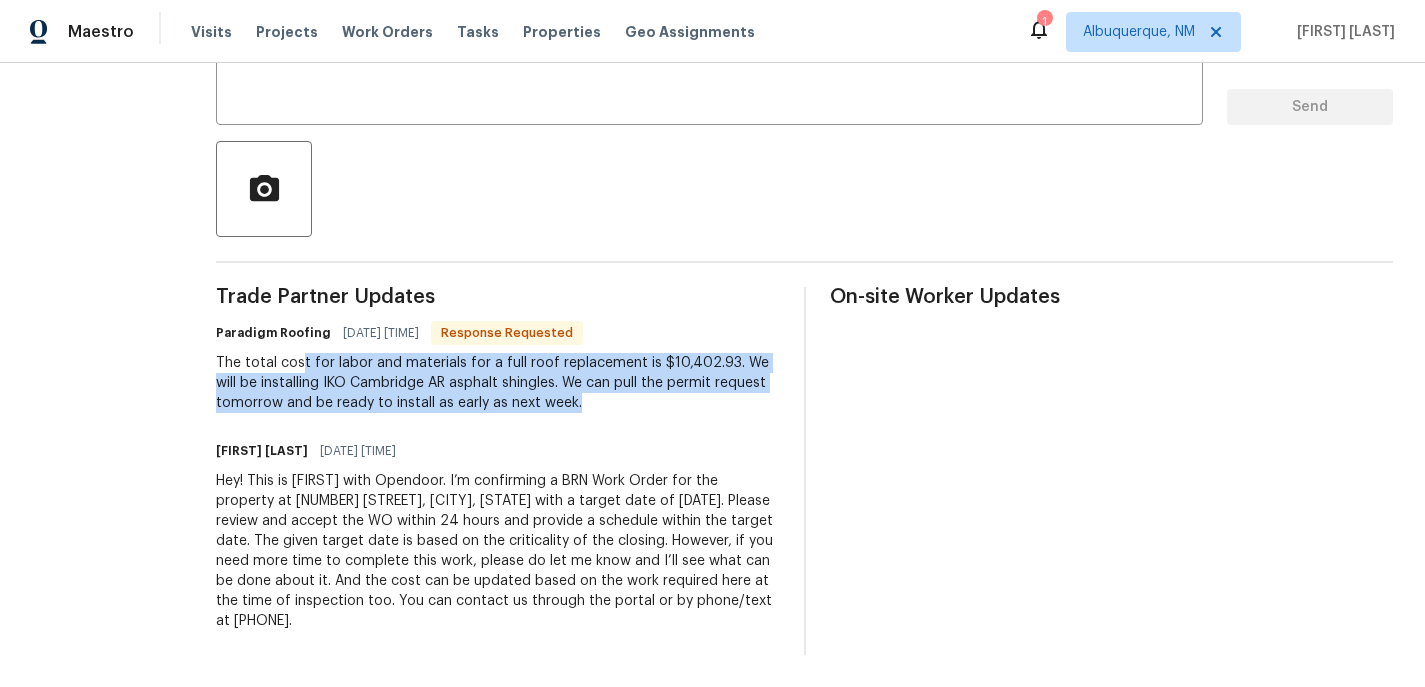 drag, startPoint x: 325, startPoint y: 340, endPoint x: 738, endPoint y: 388, distance: 415.78 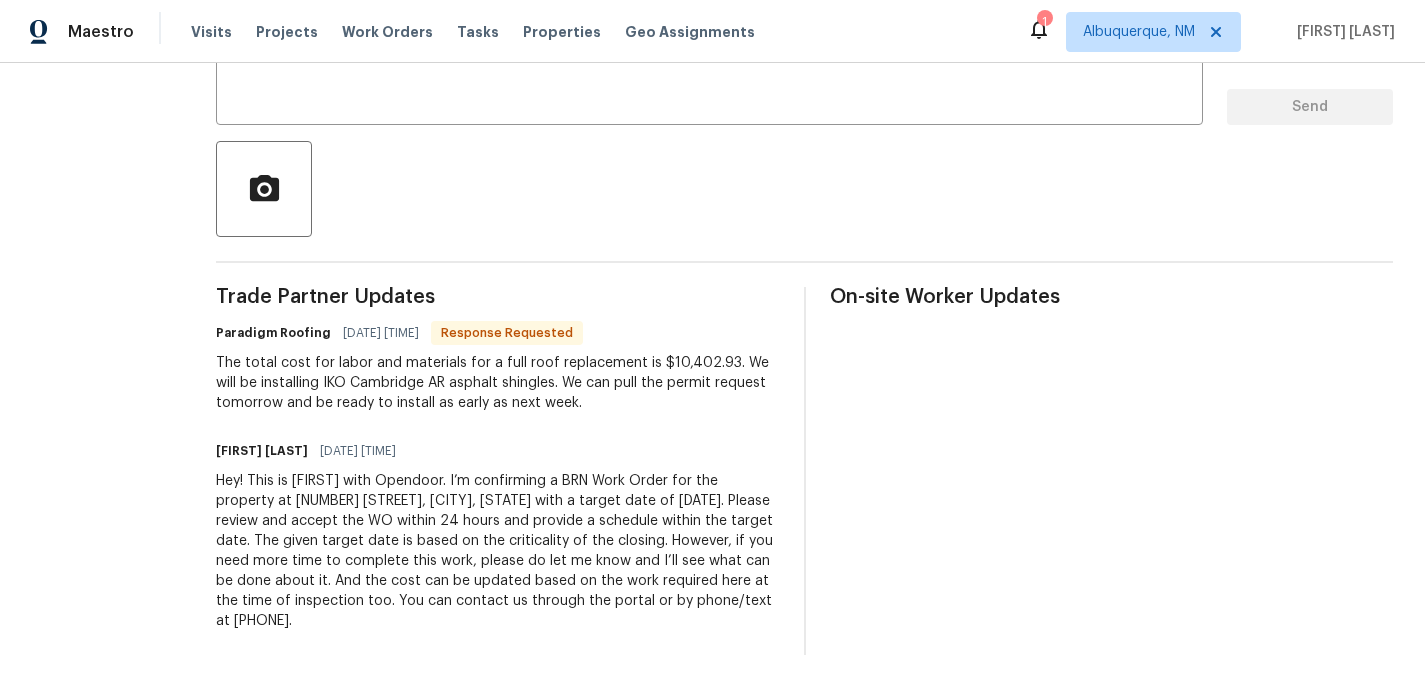 click on "The total cost for labor and materials for a full roof replacement is $10,402.93. We will be installing IKO Cambridge AR asphalt shingles.
We can pull the permit request tomorrow and be ready to install as early as next week." at bounding box center [498, 383] 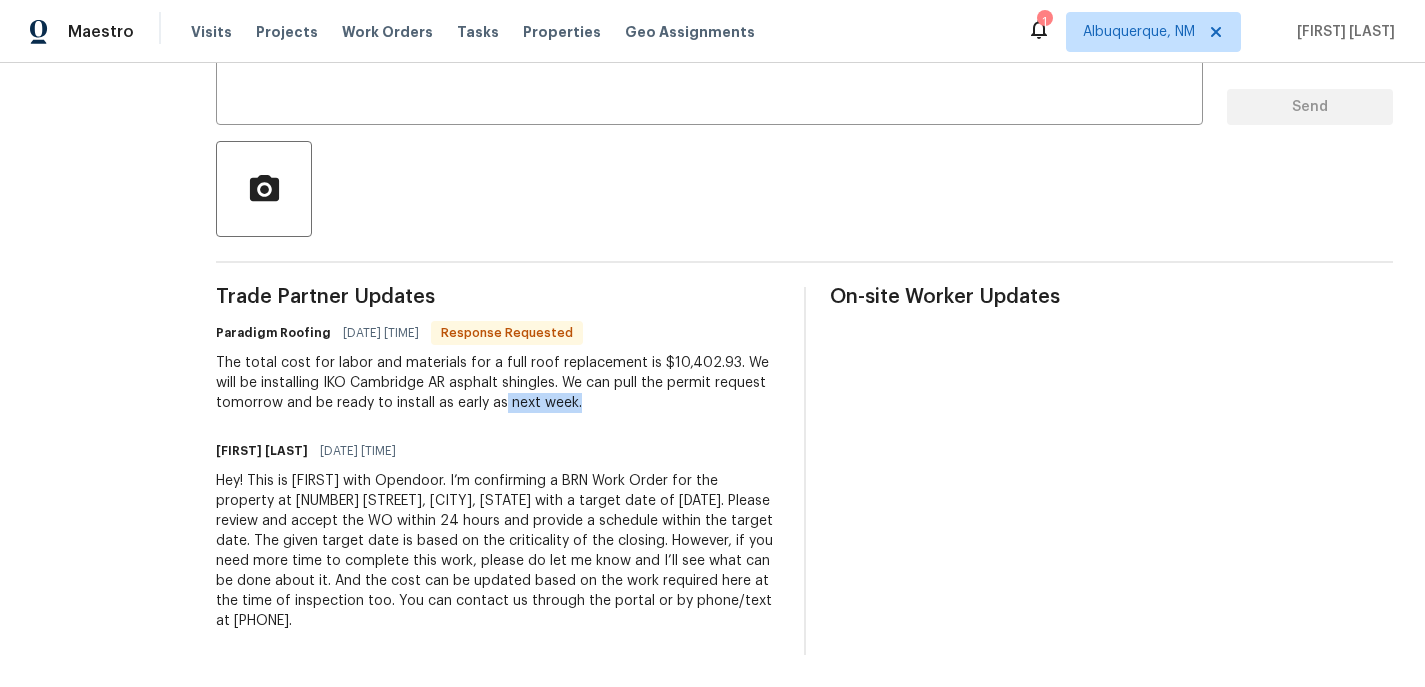 drag, startPoint x: 285, startPoint y: 395, endPoint x: 599, endPoint y: 393, distance: 314.00638 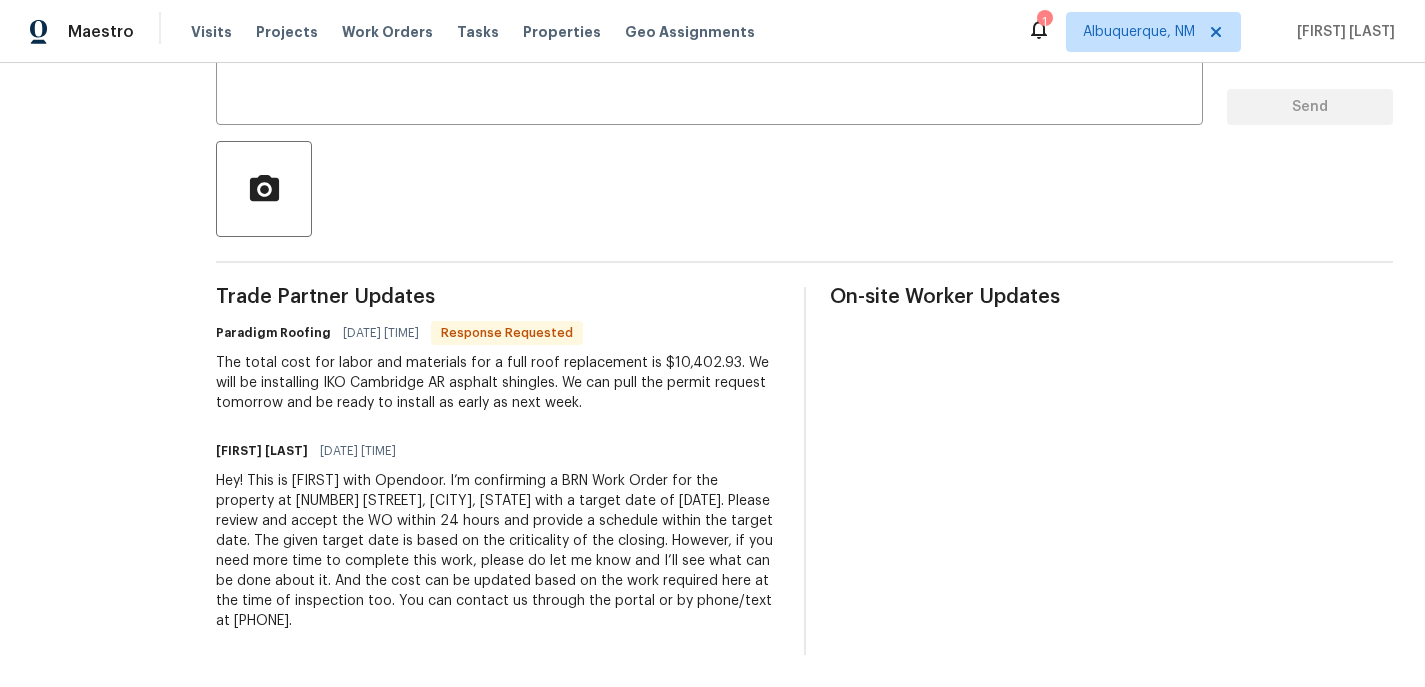 click on "The total cost for labor and materials for a full roof replacement is $10,402.93. We will be installing IKO Cambridge AR asphalt shingles.
We can pull the permit request tomorrow and be ready to install as early as next week." at bounding box center (498, 383) 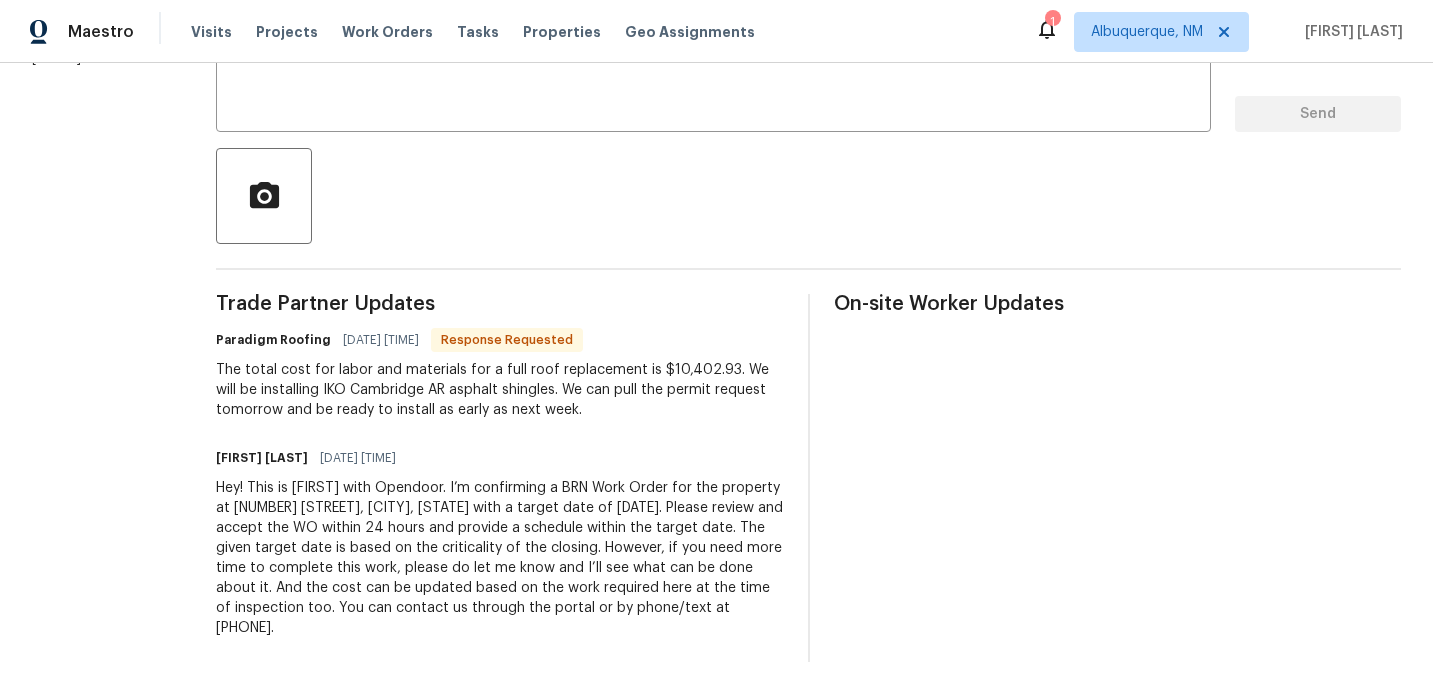 scroll, scrollTop: 401, scrollLeft: 0, axis: vertical 